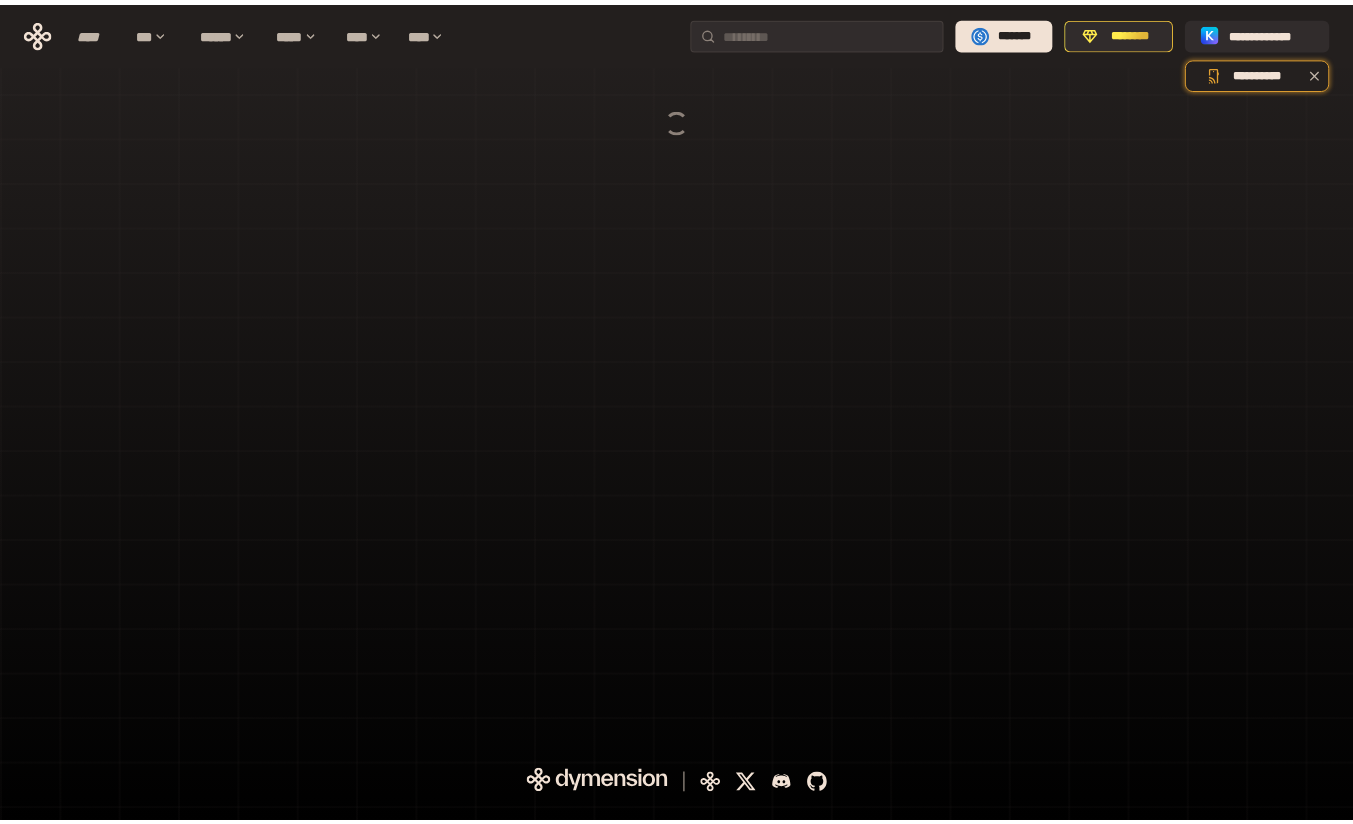 scroll, scrollTop: 0, scrollLeft: 0, axis: both 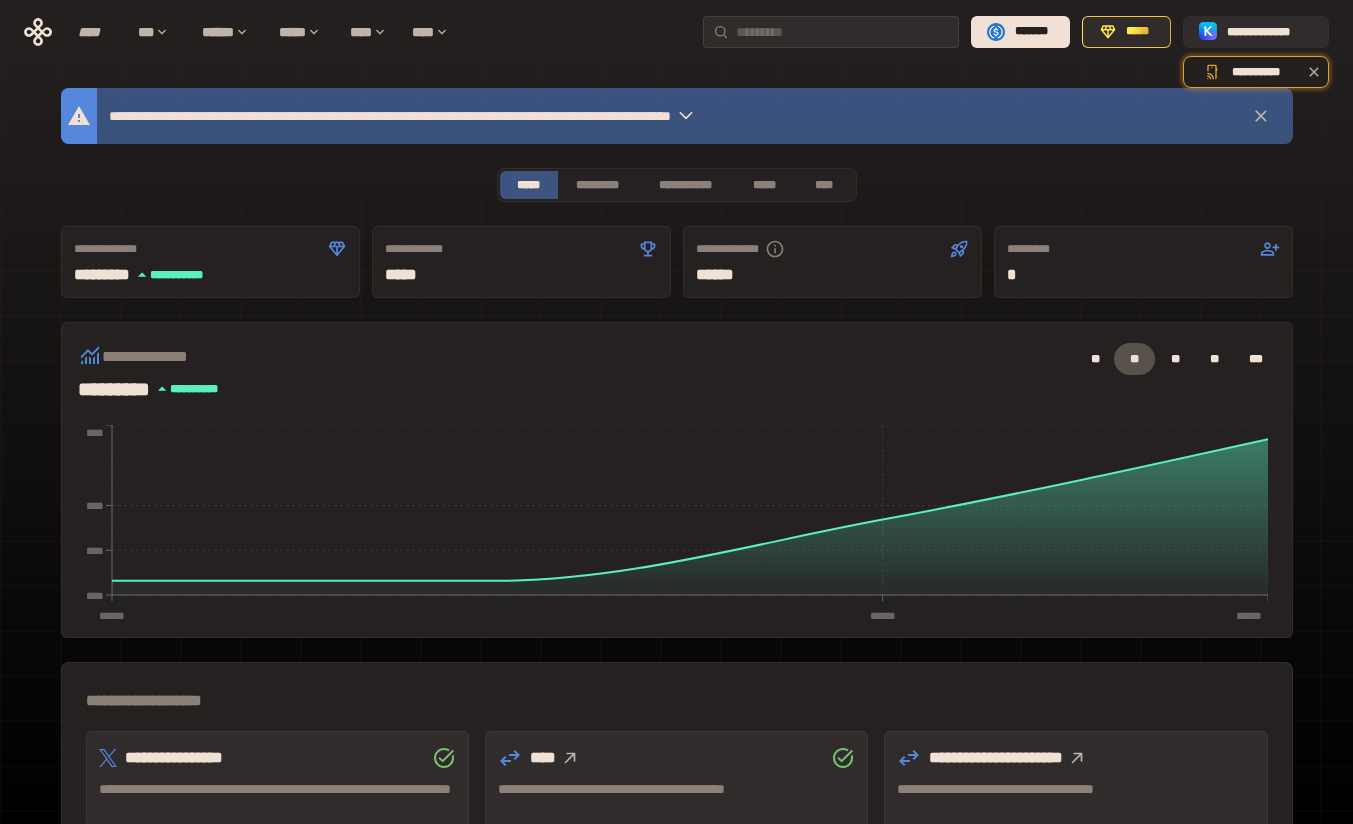 click on "*****" at bounding box center (764, 185) 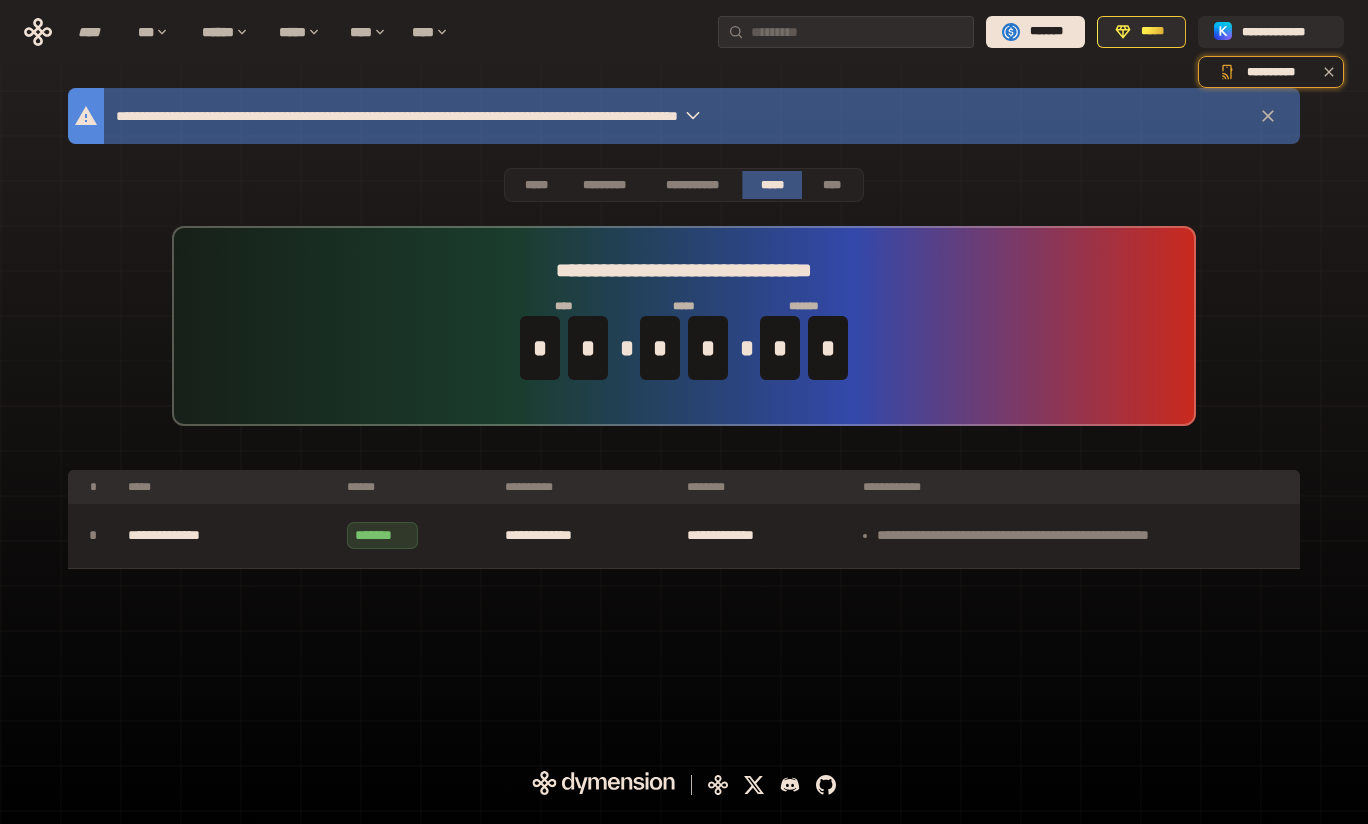 click on "*****" at bounding box center [536, 185] 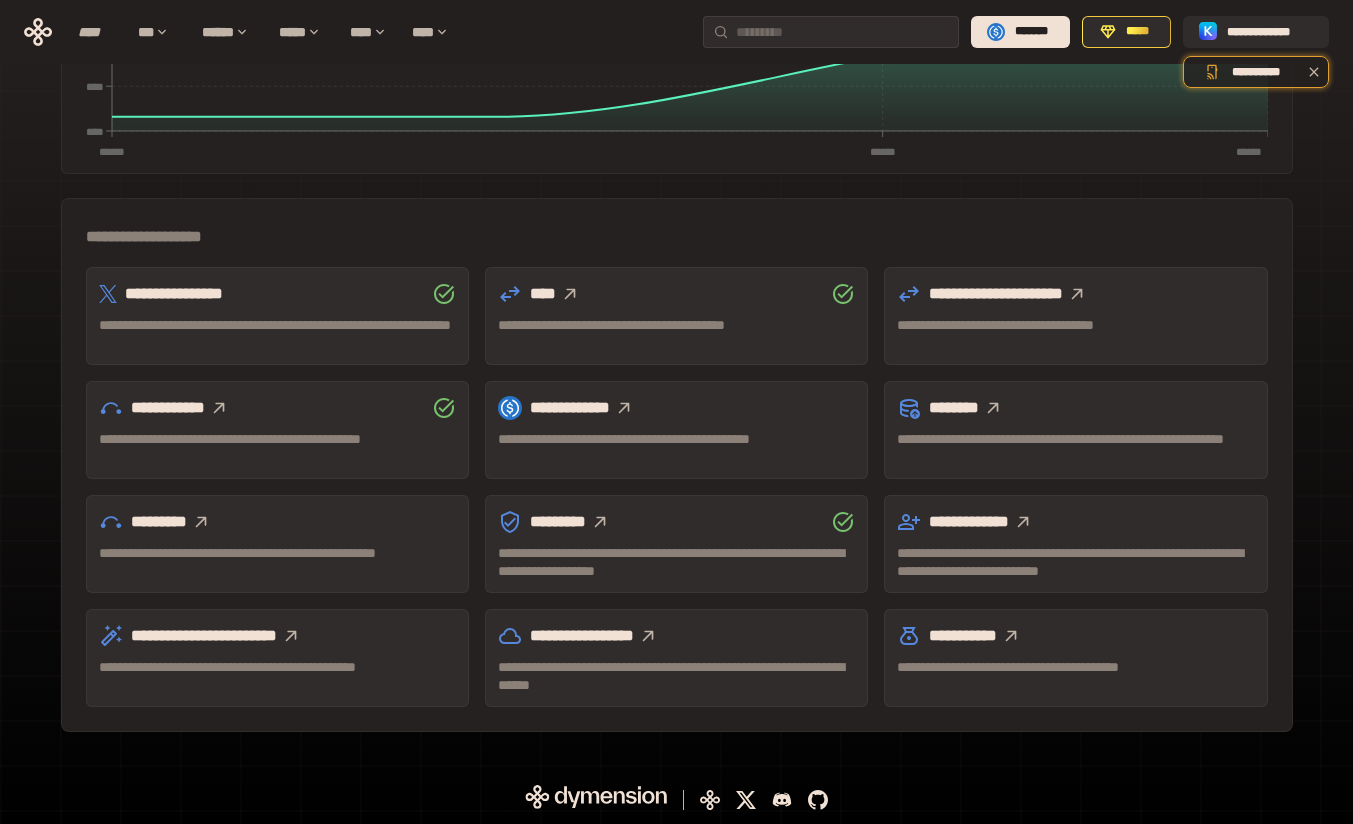 scroll, scrollTop: 0, scrollLeft: 0, axis: both 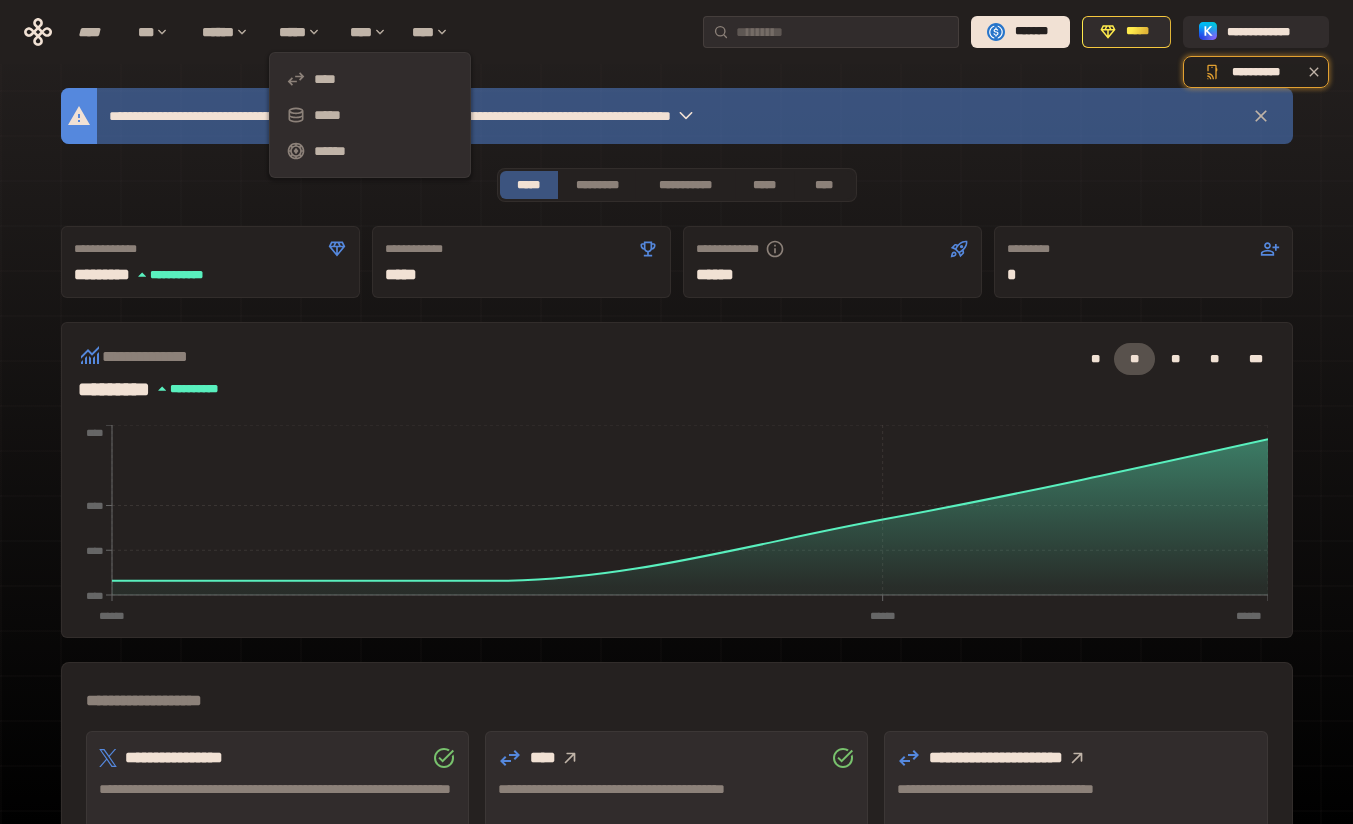 click on "****" at bounding box center (370, 79) 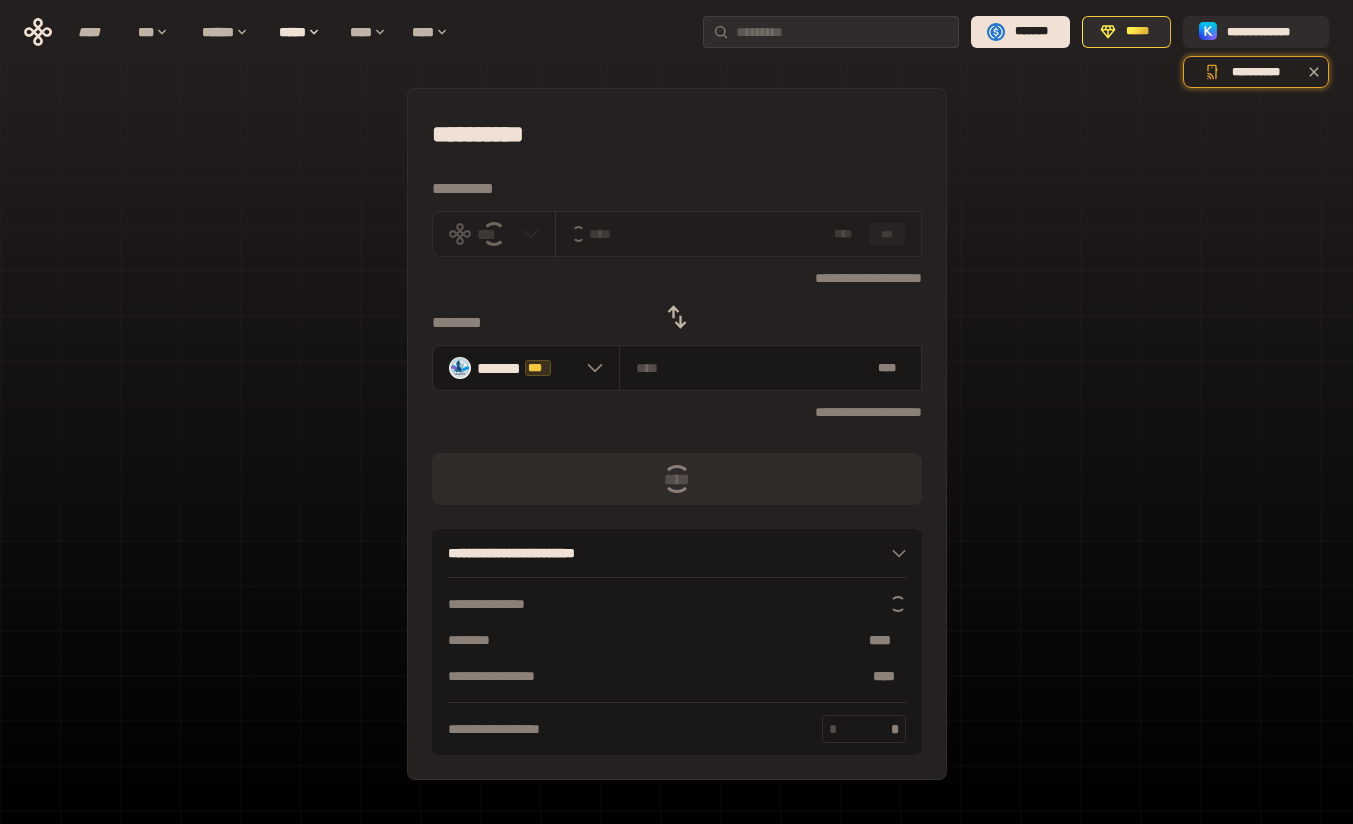 click on "*******   ***" at bounding box center (526, 368) 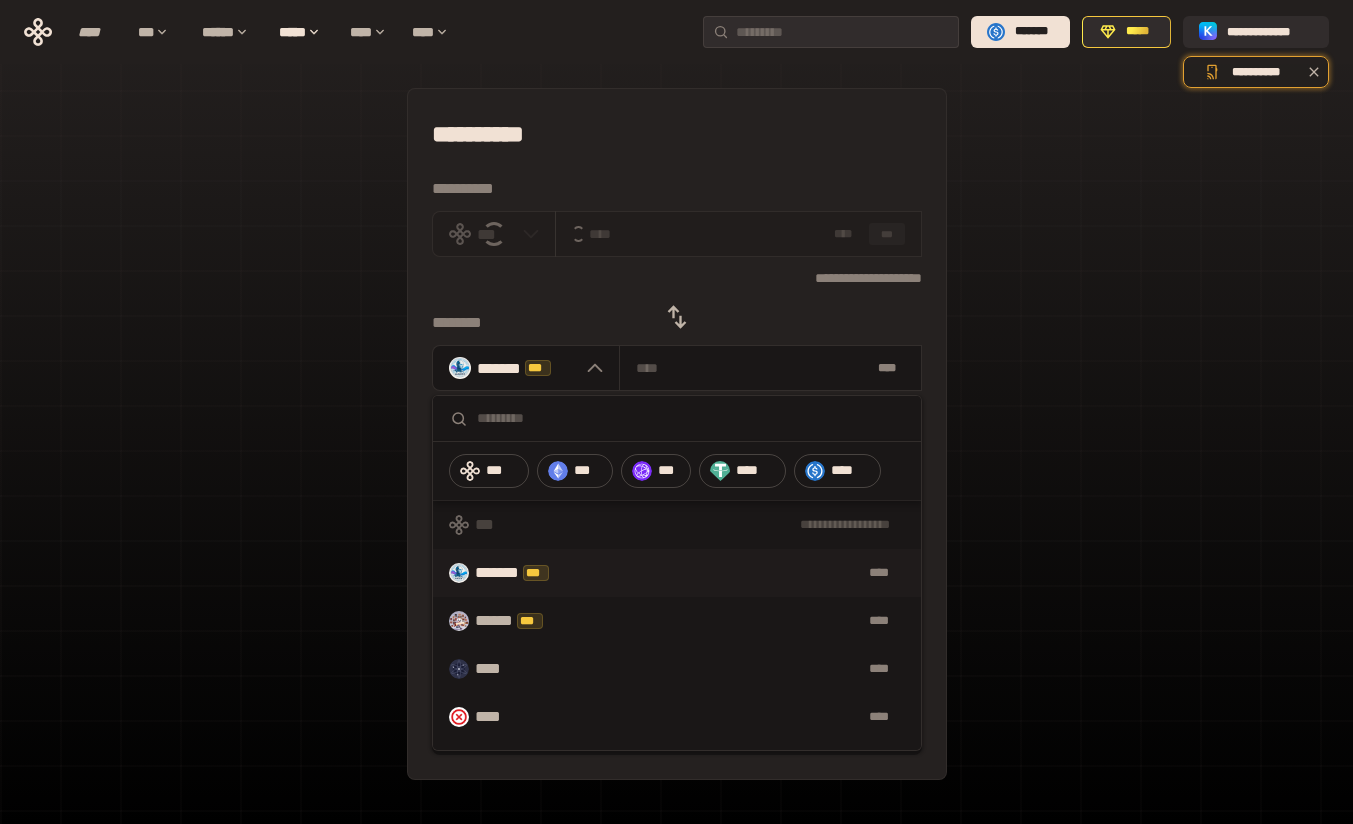 click at bounding box center (642, 471) 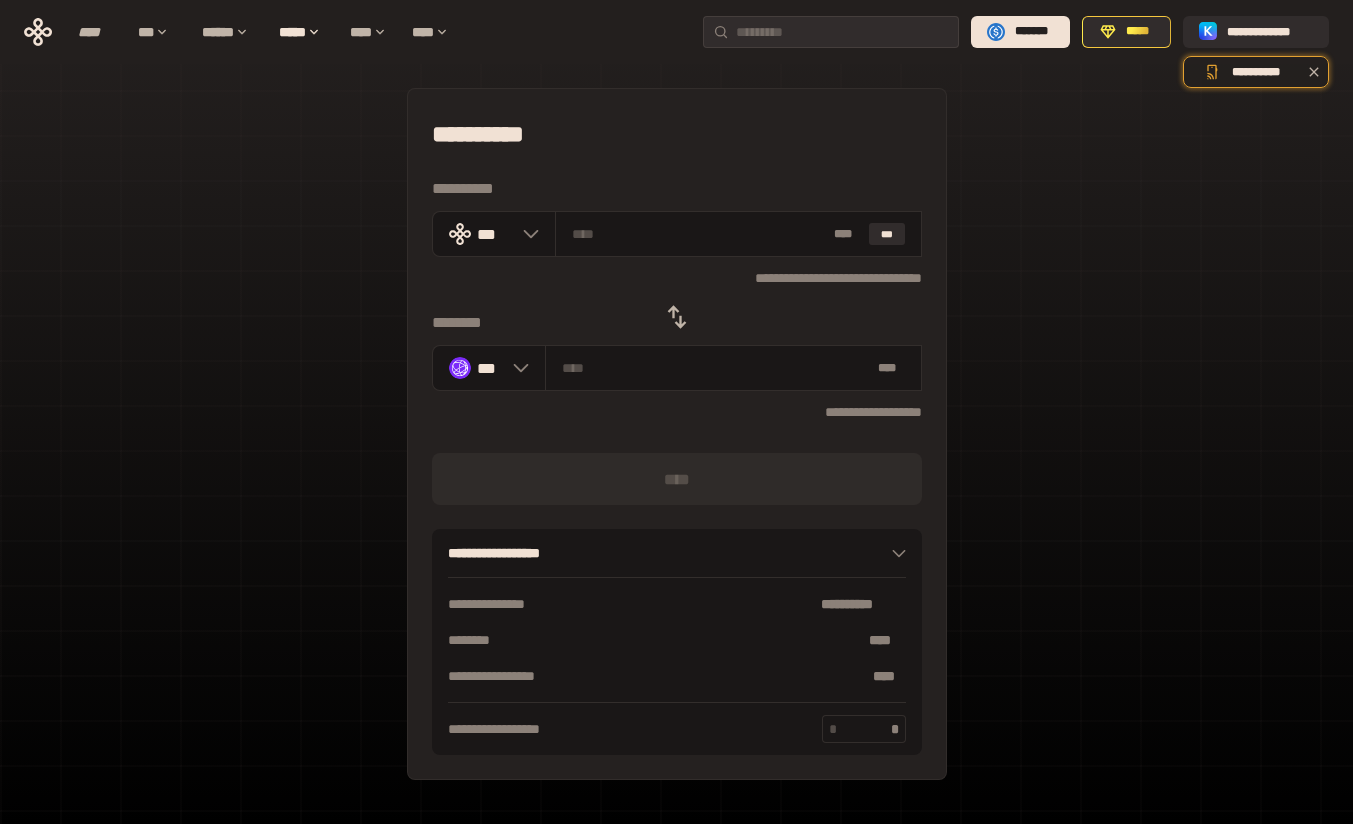 click on "* ** ***" at bounding box center [738, 234] 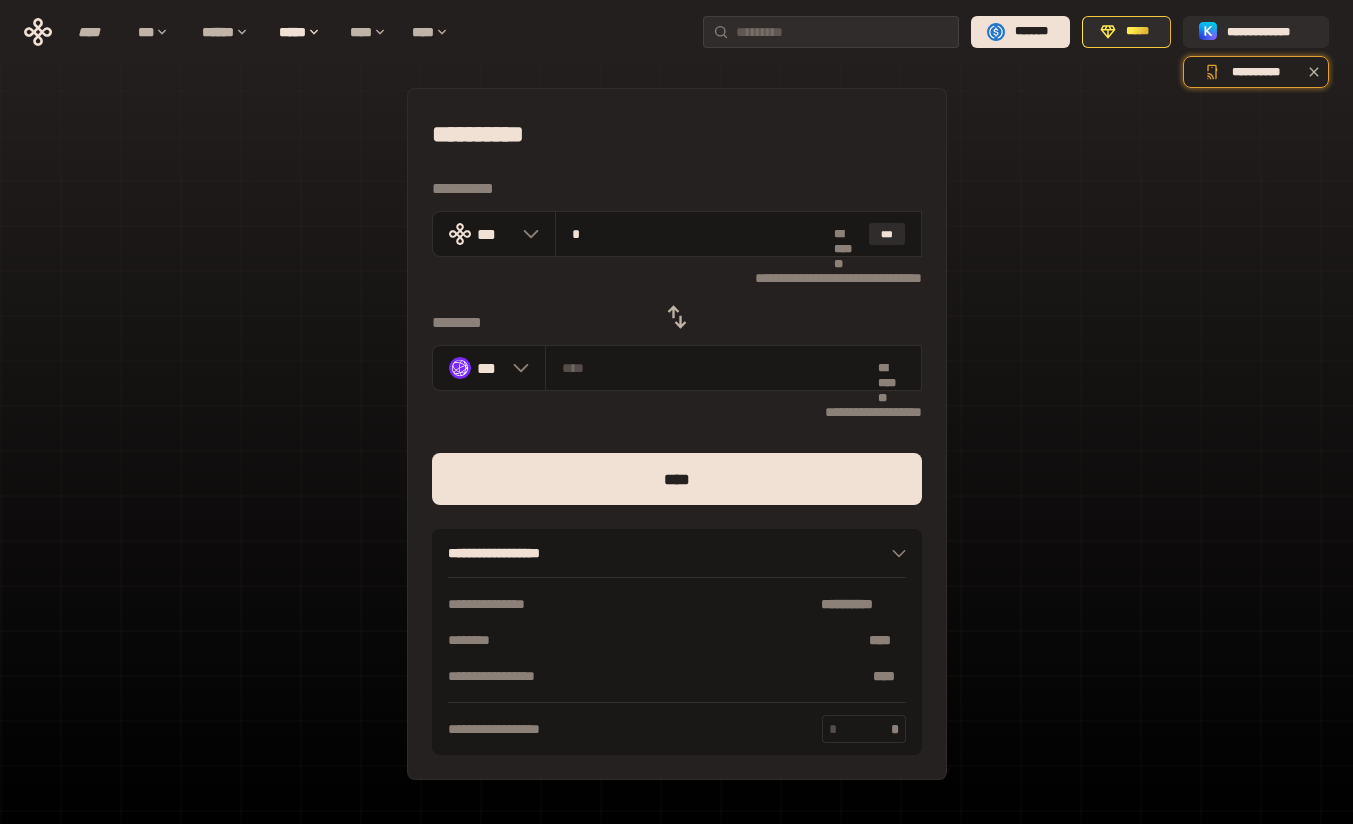 type on "********" 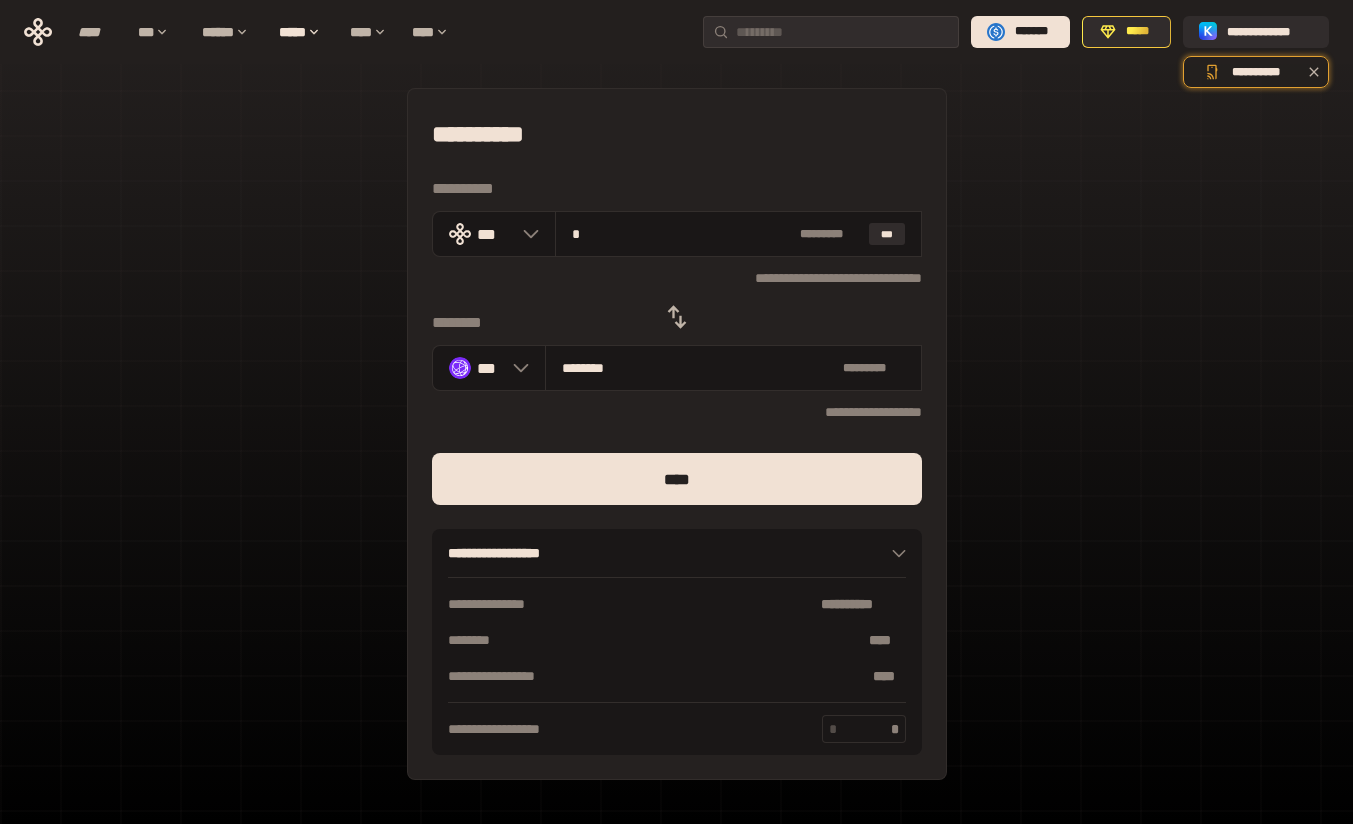 type on "**" 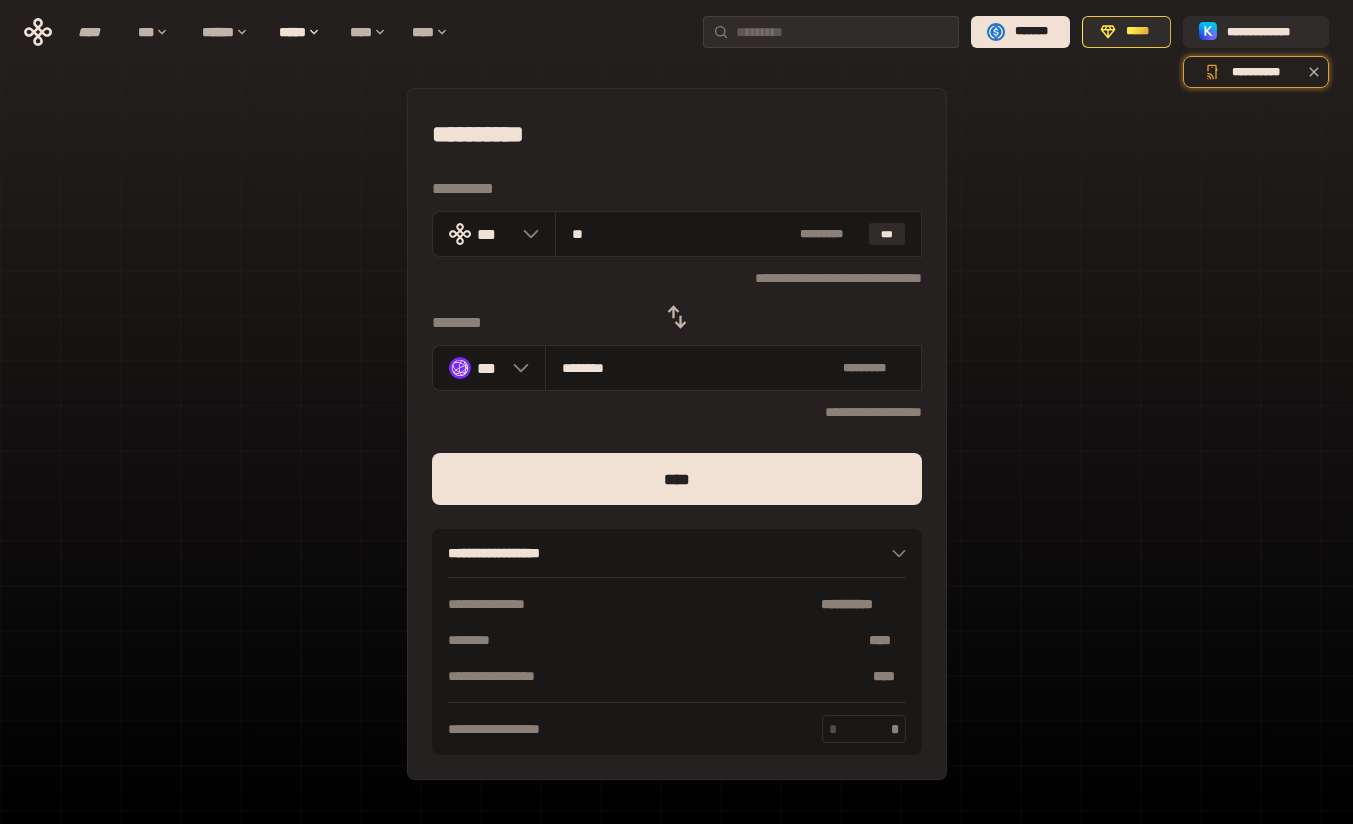 type on "******" 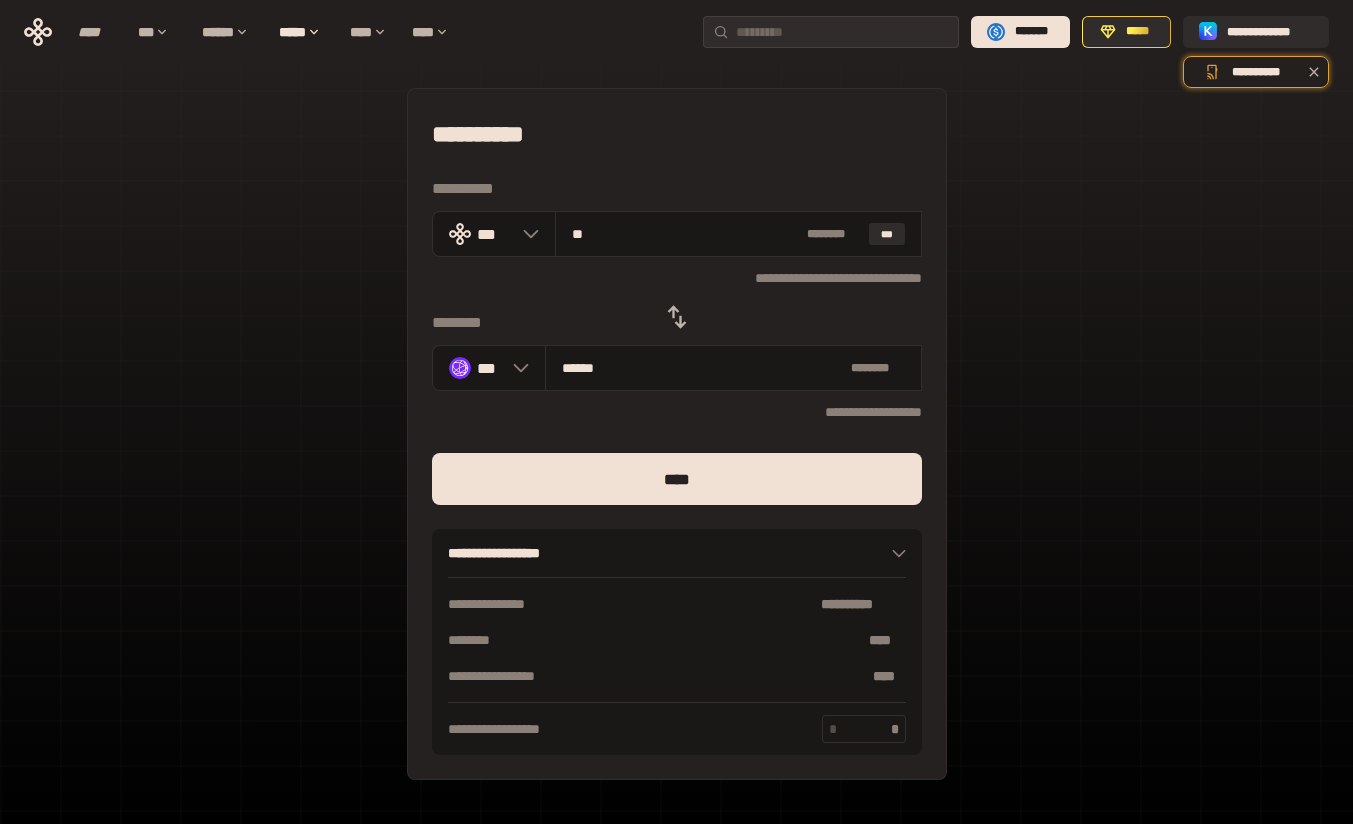 type on "***" 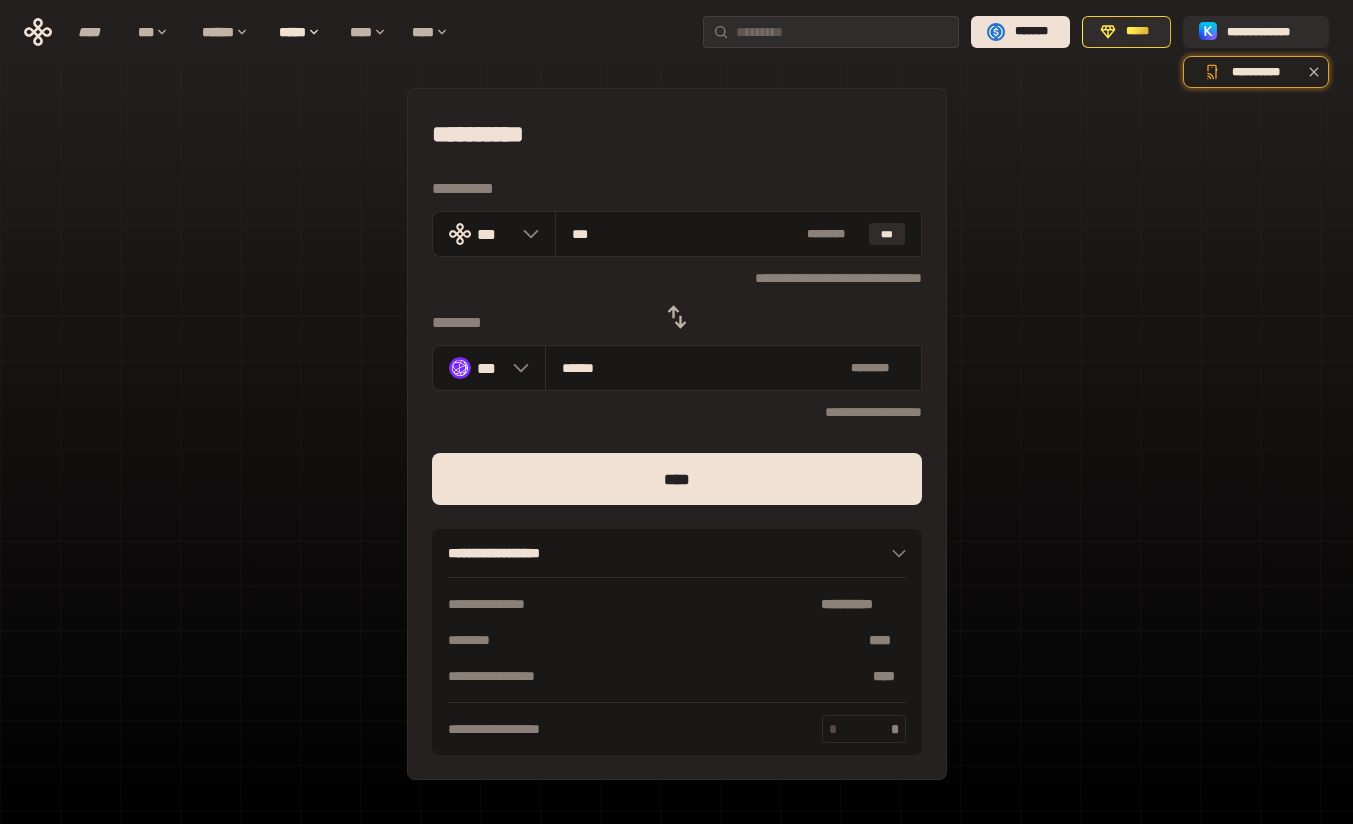 type on "*********" 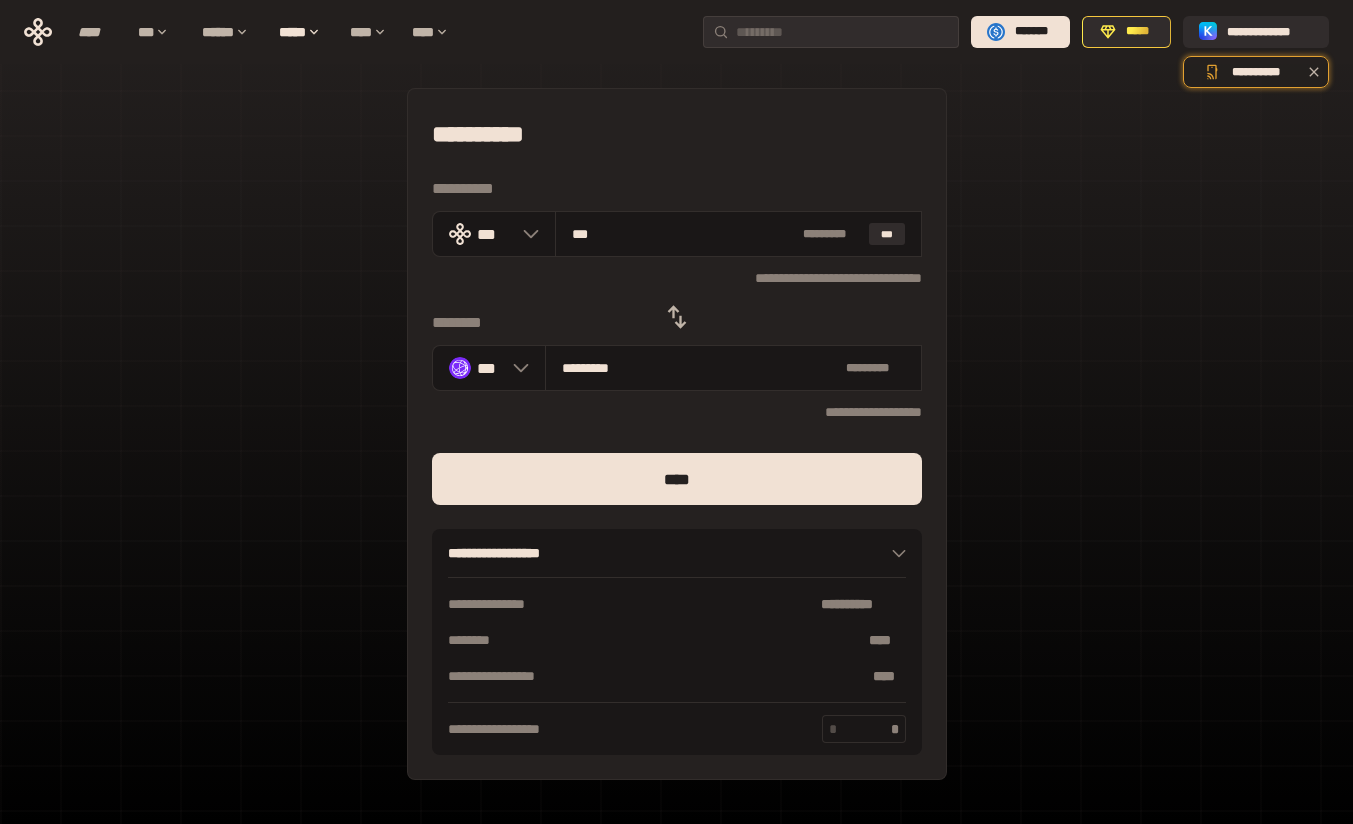 type on "***" 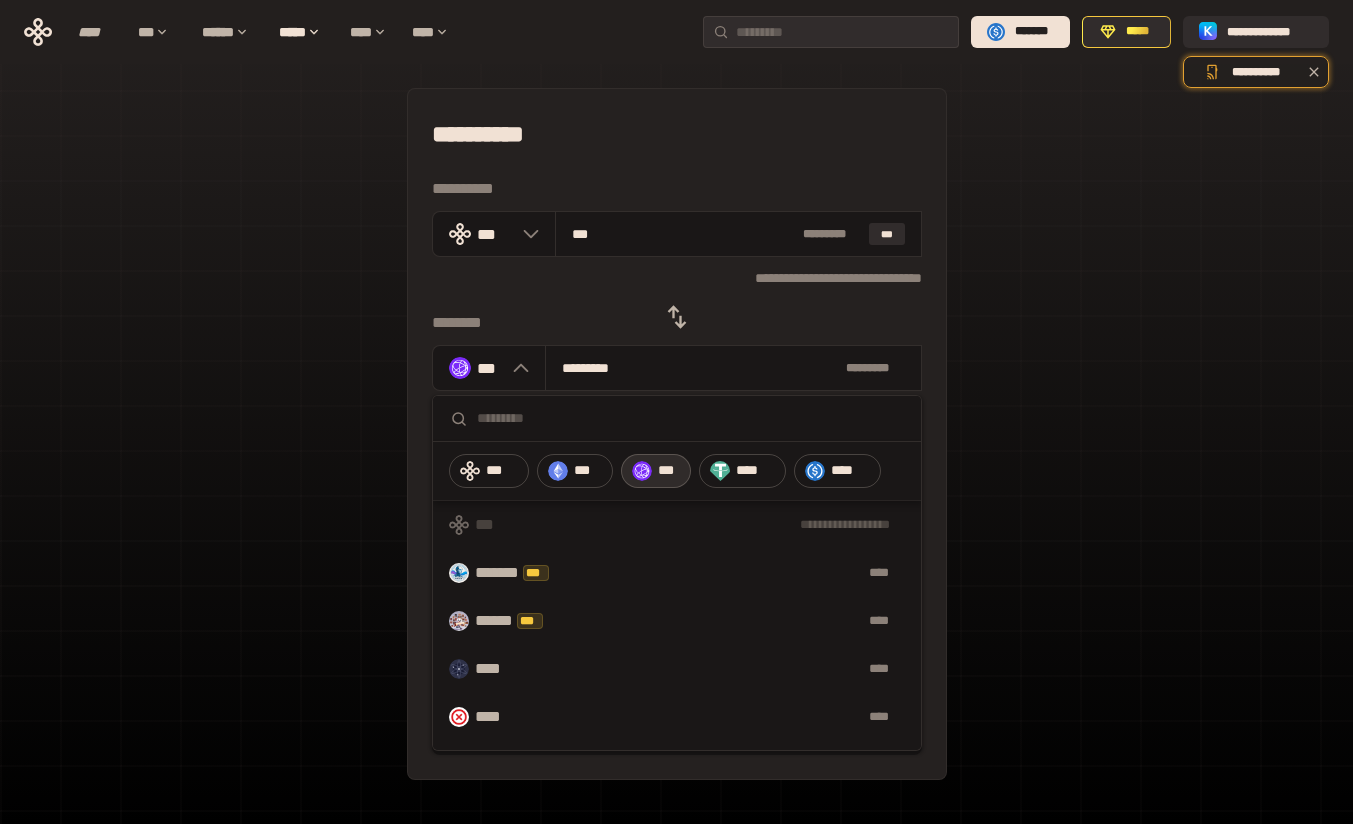 click on "****" at bounding box center [838, 471] 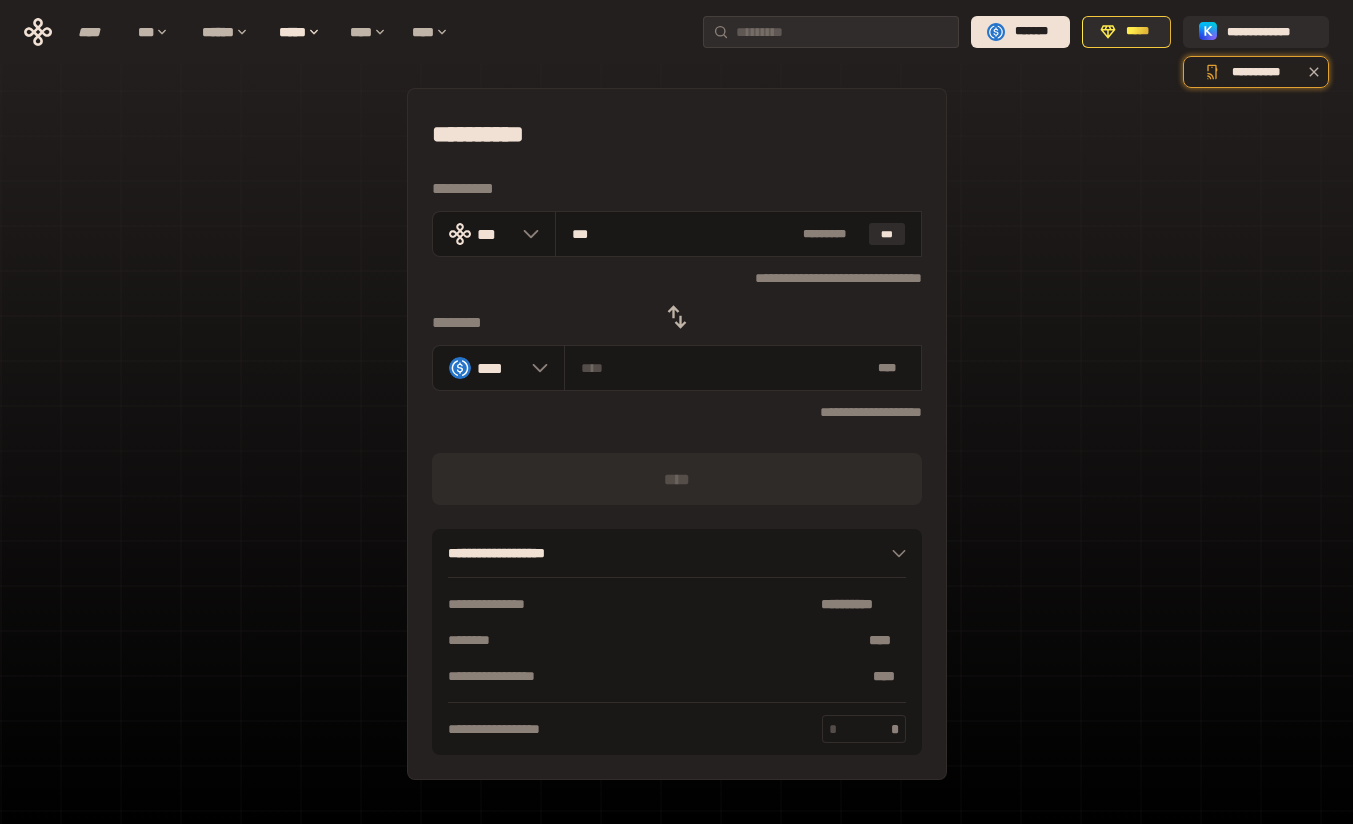 click on "***" at bounding box center [683, 234] 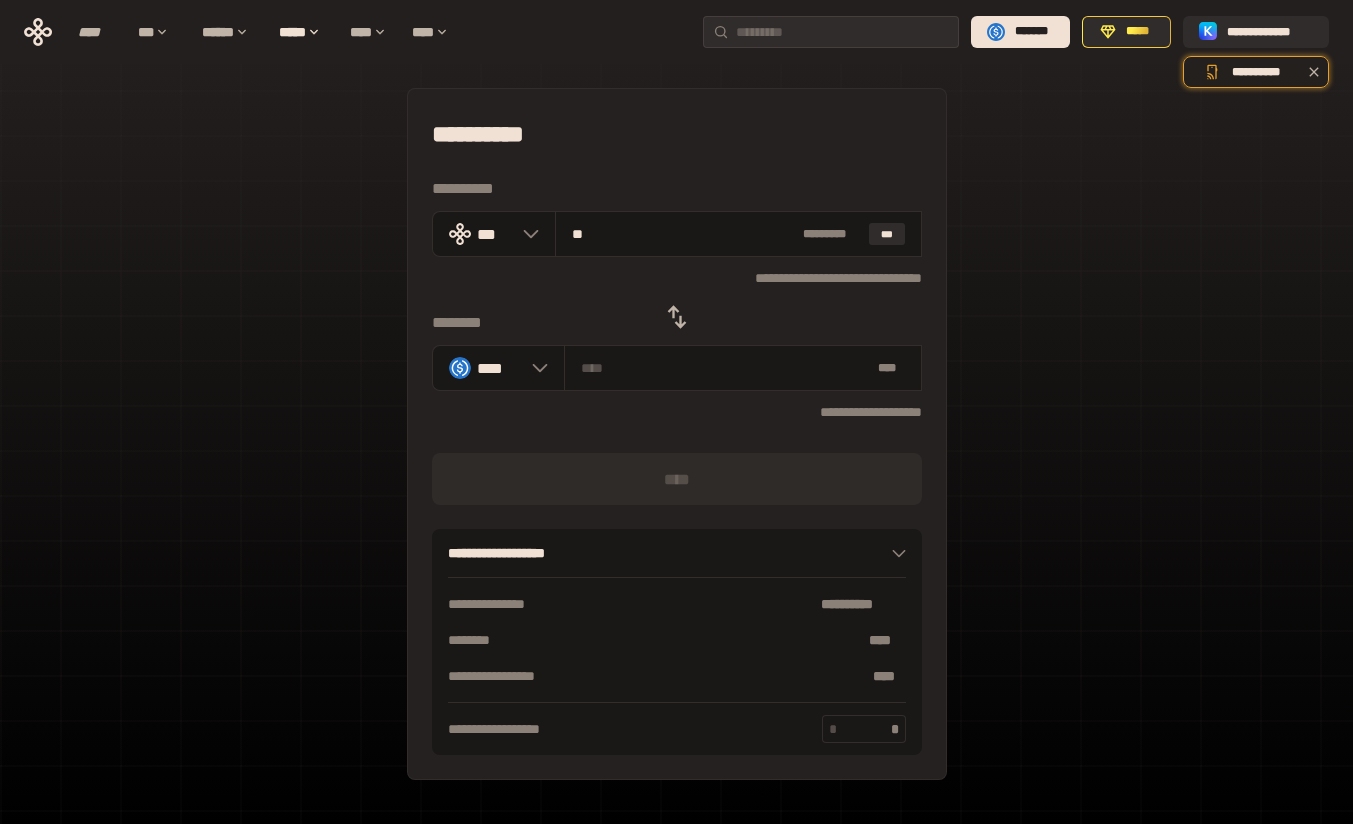 type on "********" 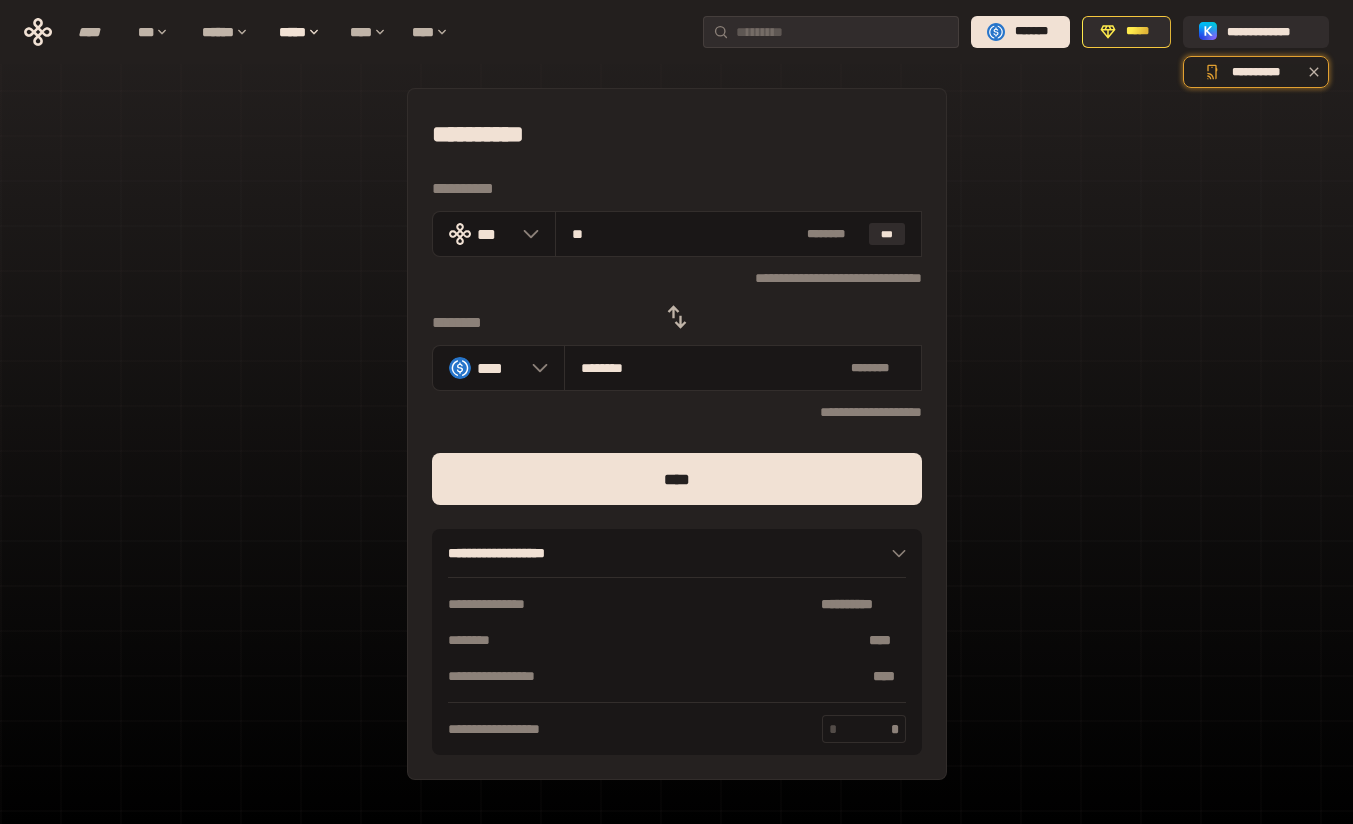 type on "***" 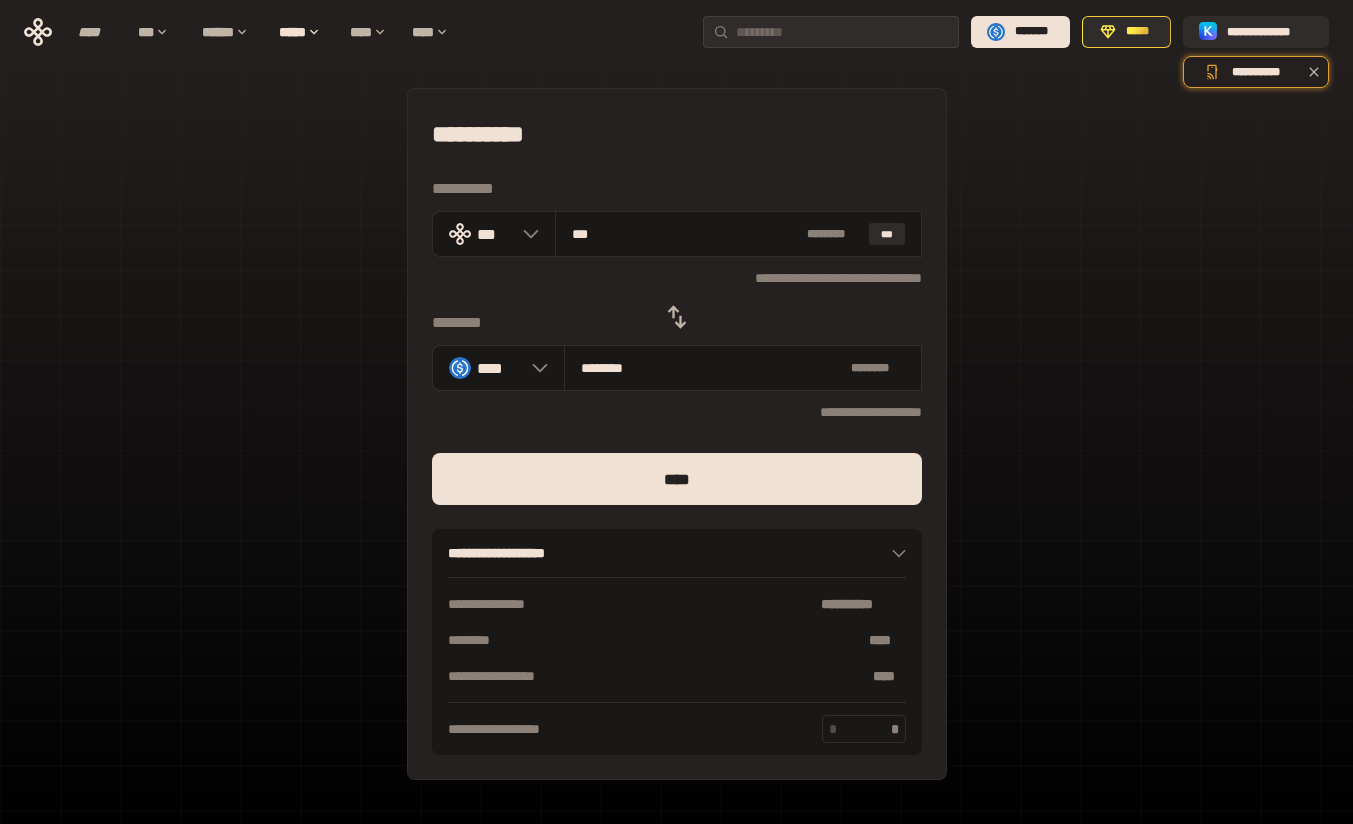 type on "*********" 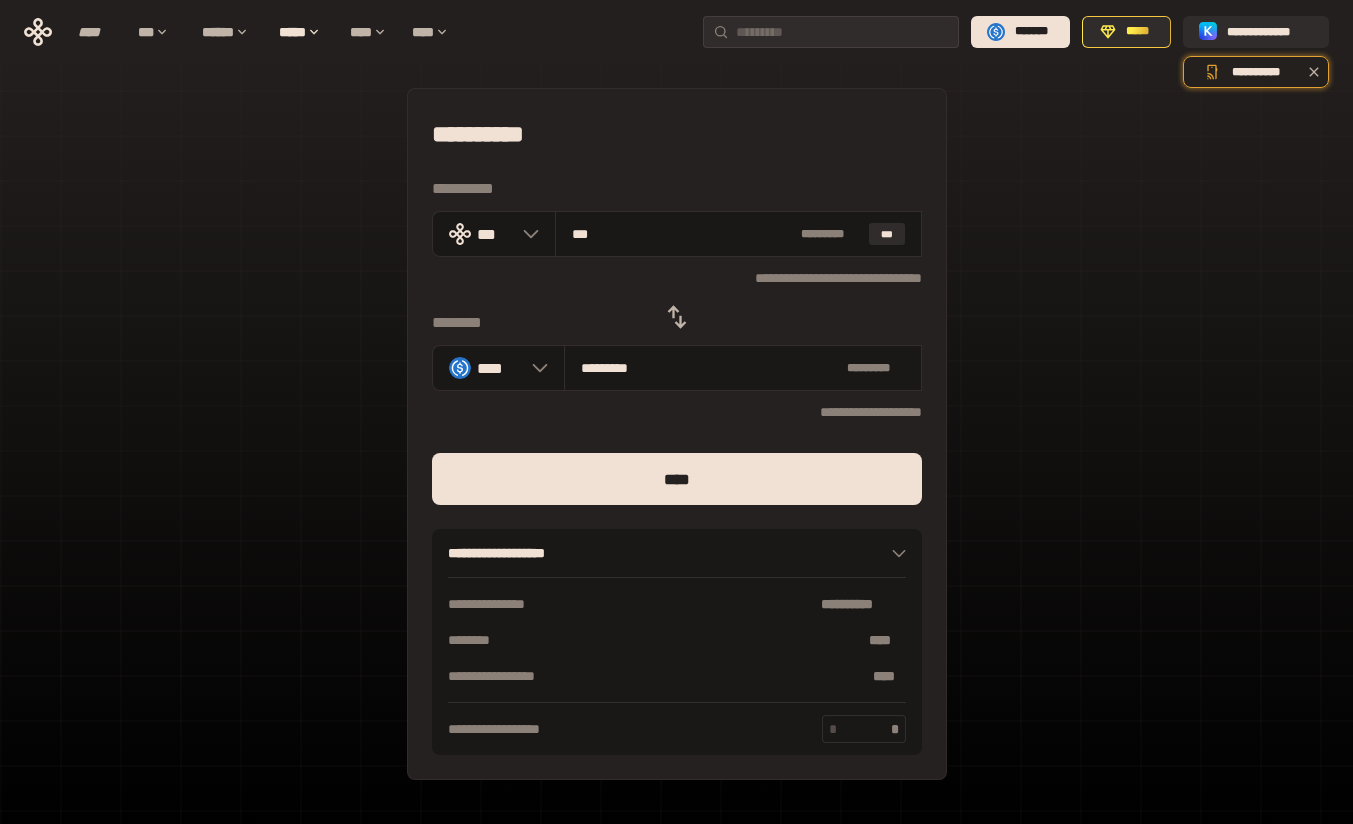 click on "****" at bounding box center [677, 479] 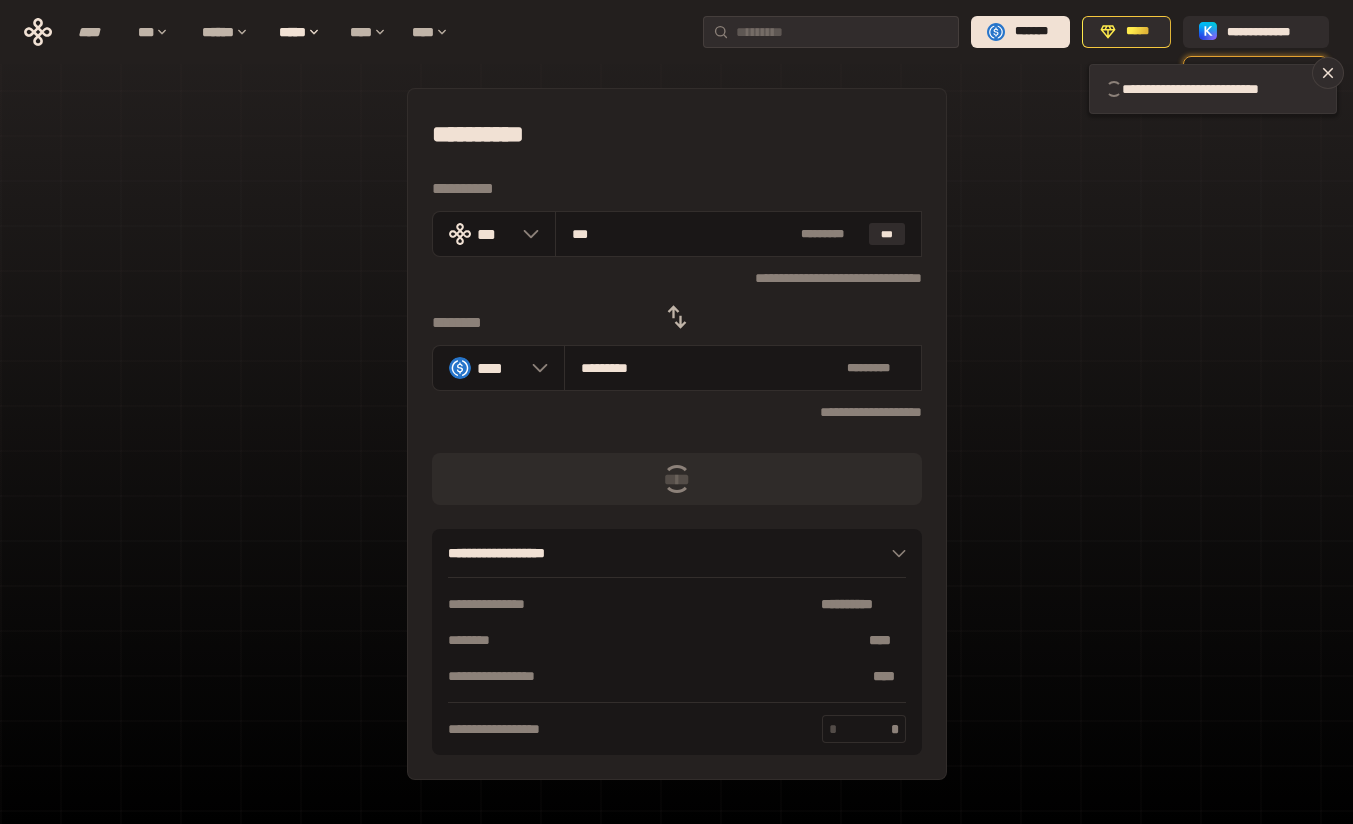 type 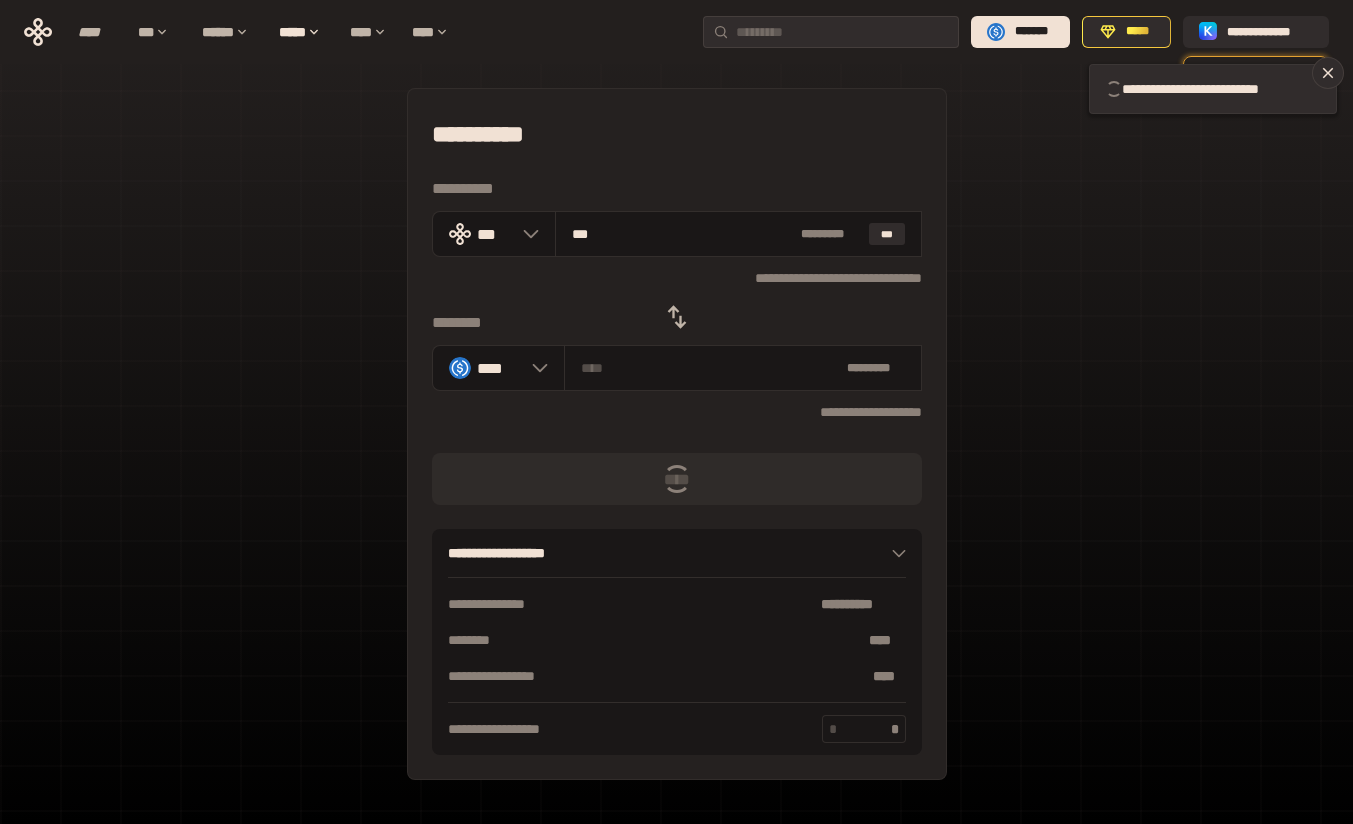 type 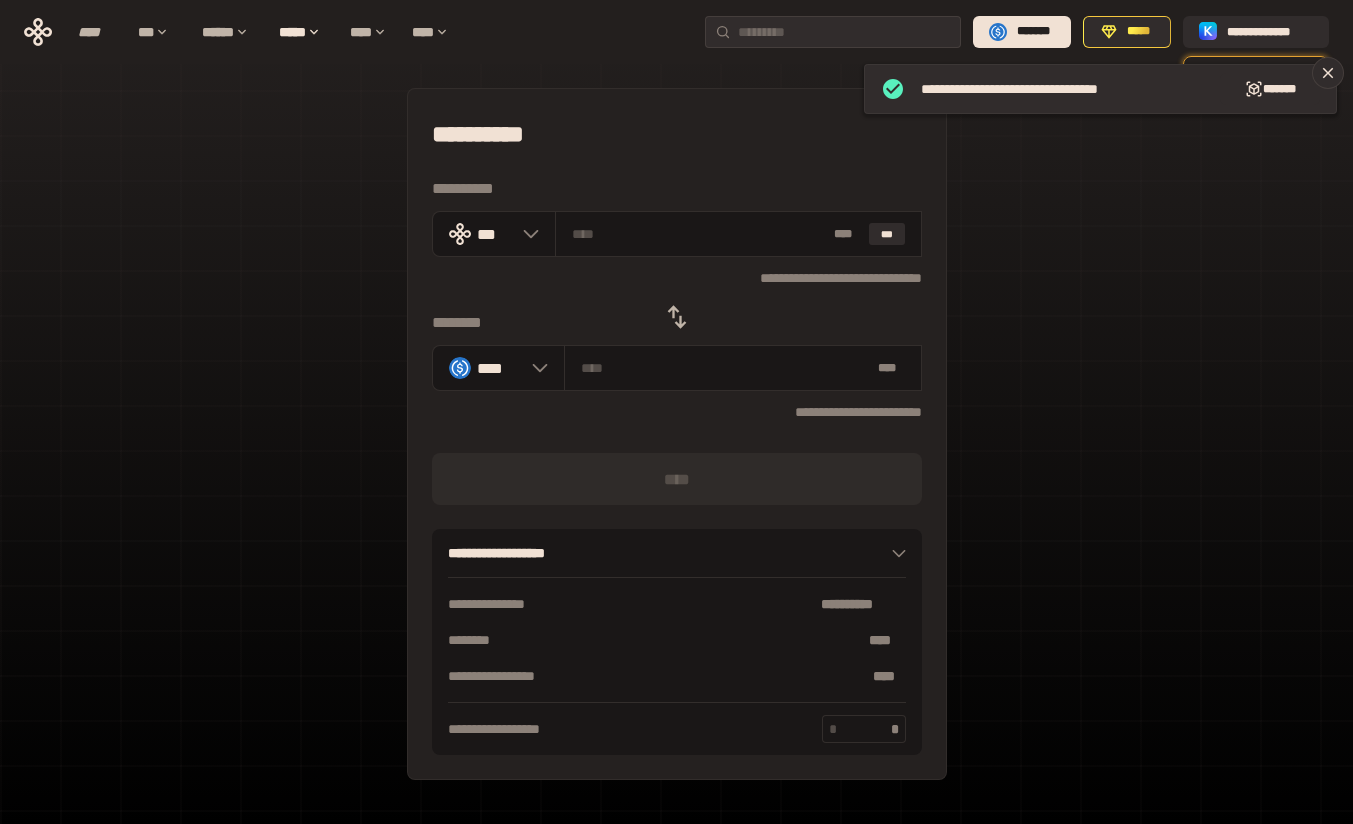 click on "**********" at bounding box center (676, 444) 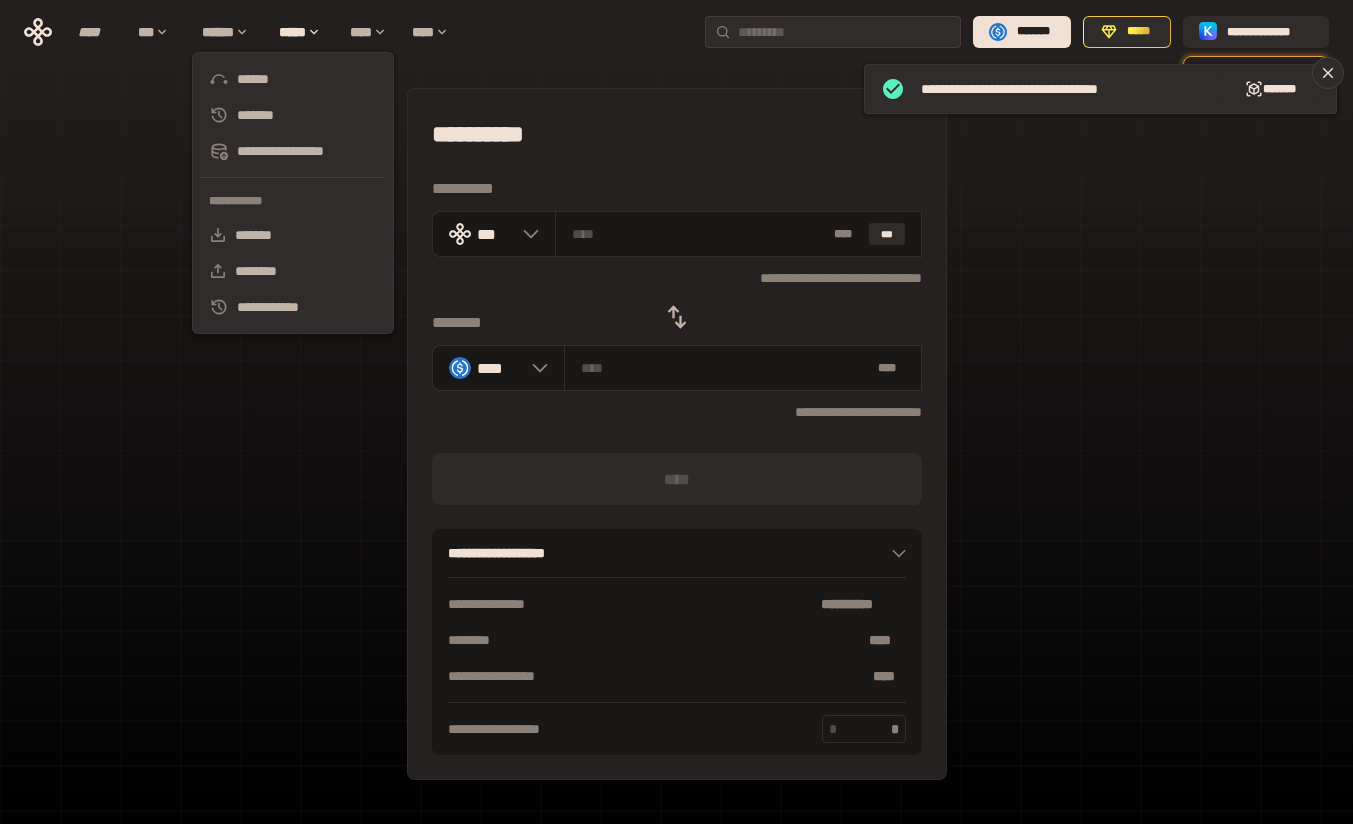 click on "******" at bounding box center [293, 79] 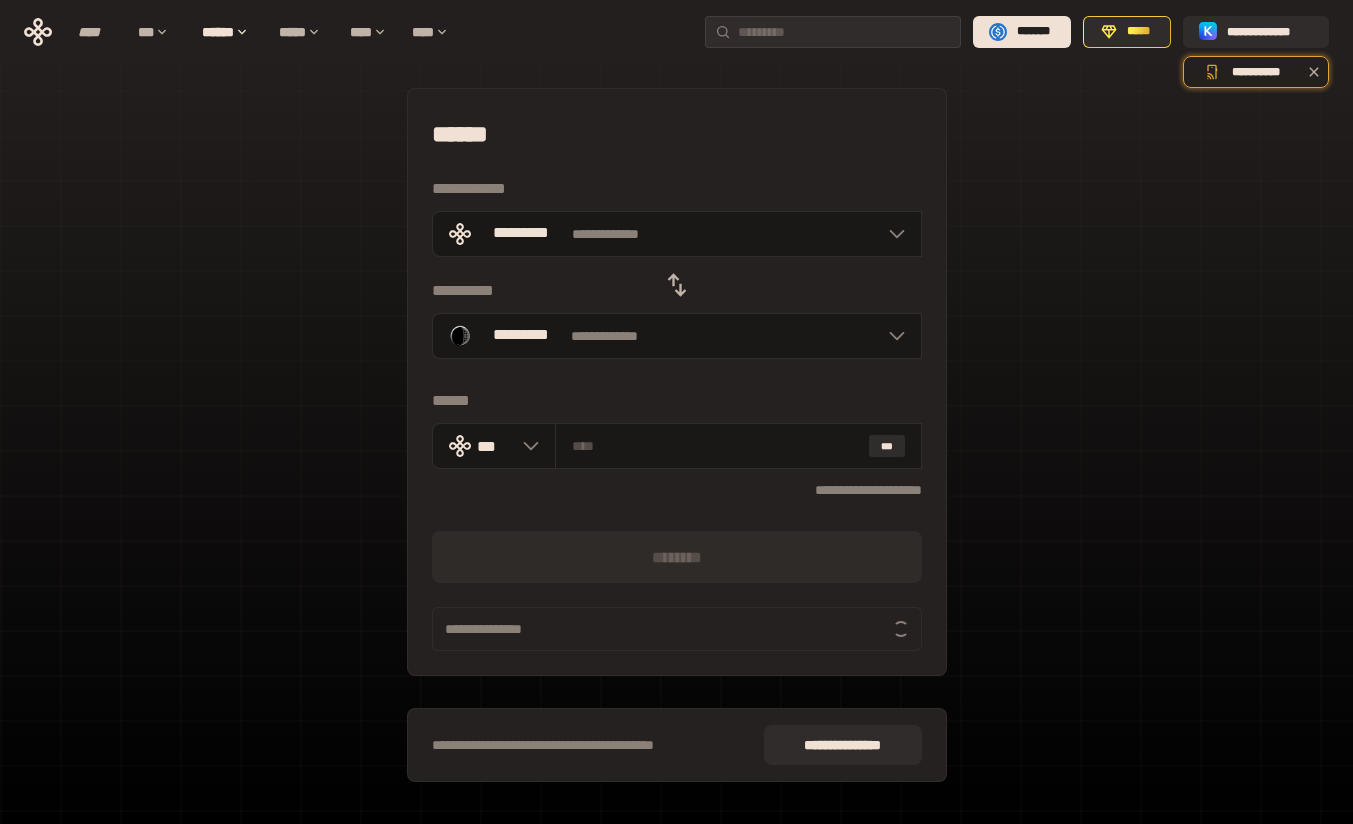 click on "**********" at bounding box center (677, 336) 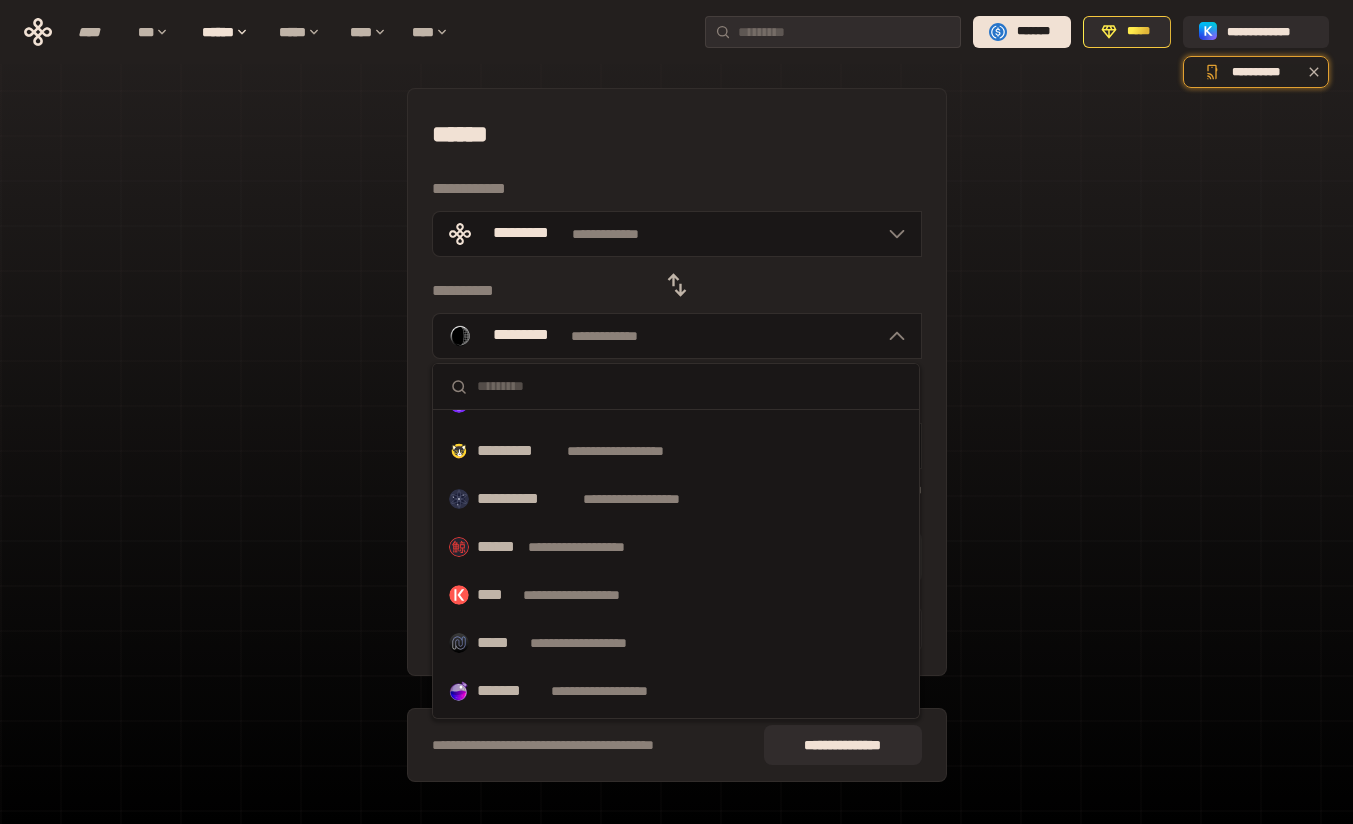 scroll, scrollTop: 652, scrollLeft: 0, axis: vertical 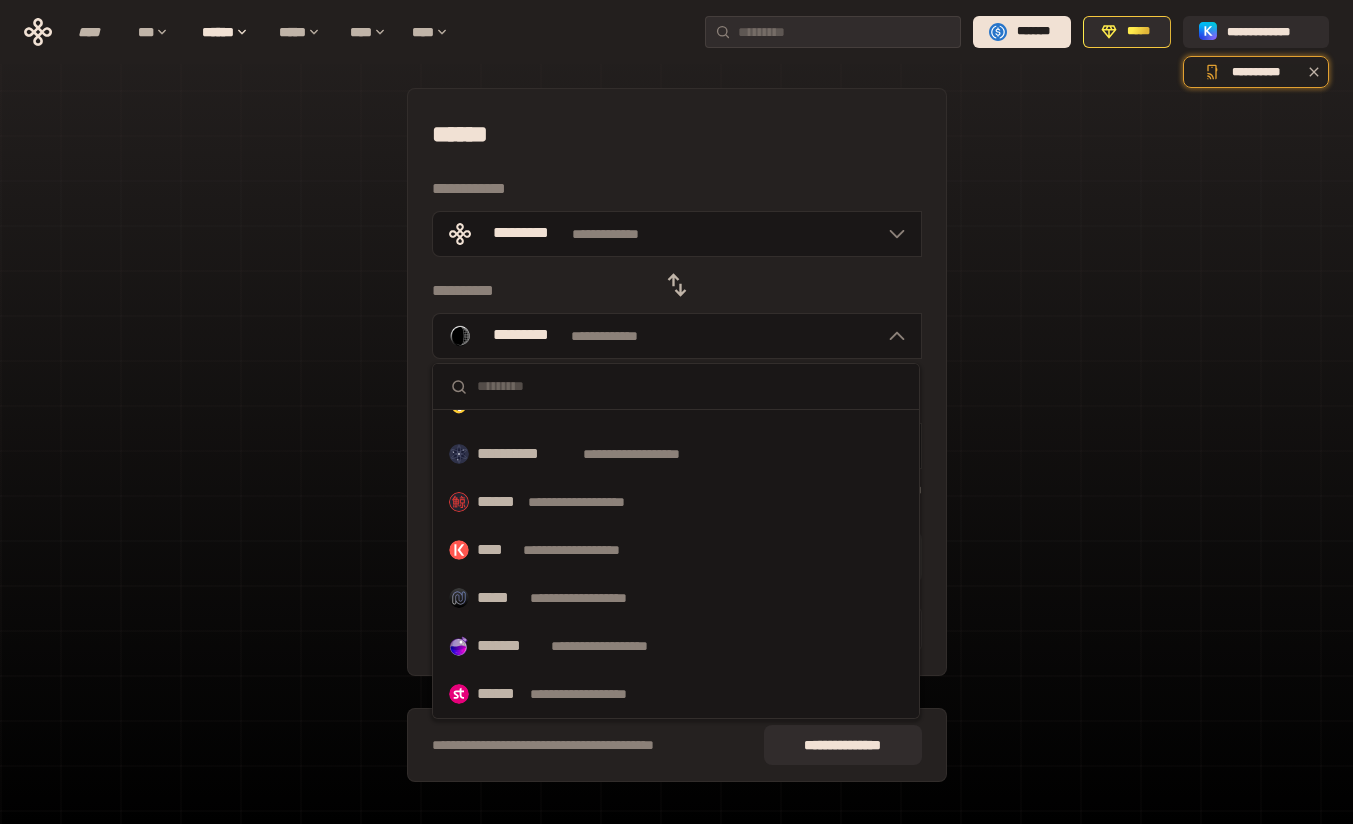 click on "*****" at bounding box center (499, 598) 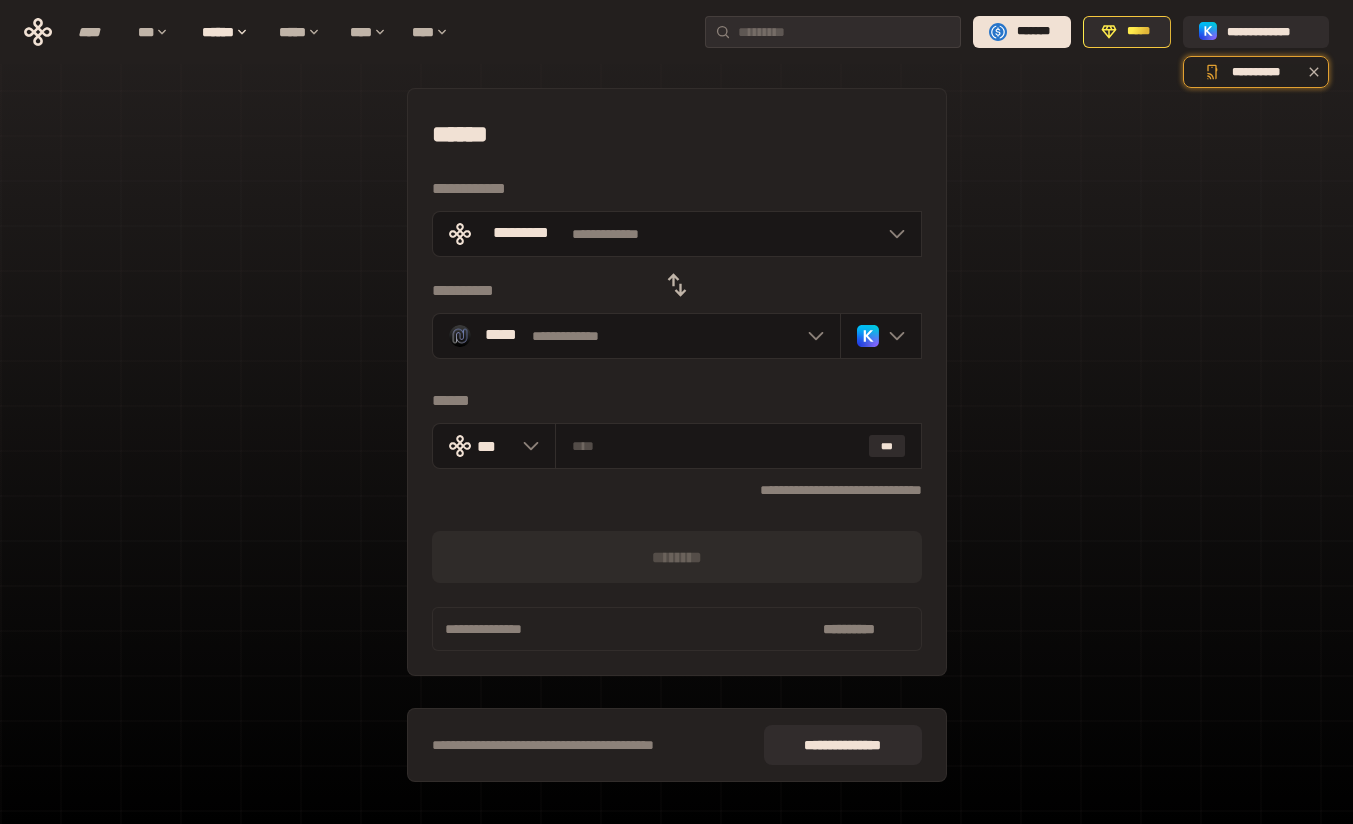 click at bounding box center (526, 446) 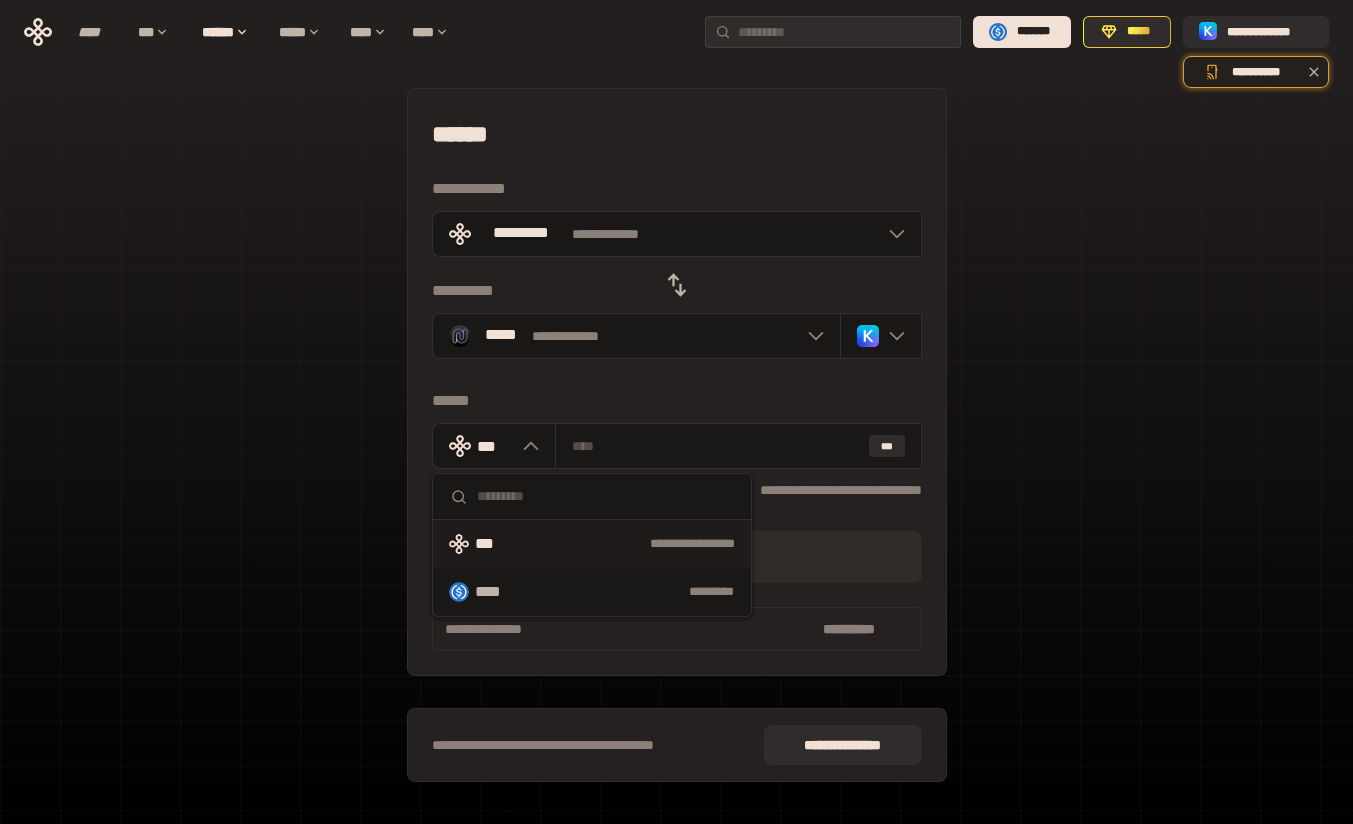 click on "**** *********" at bounding box center (592, 592) 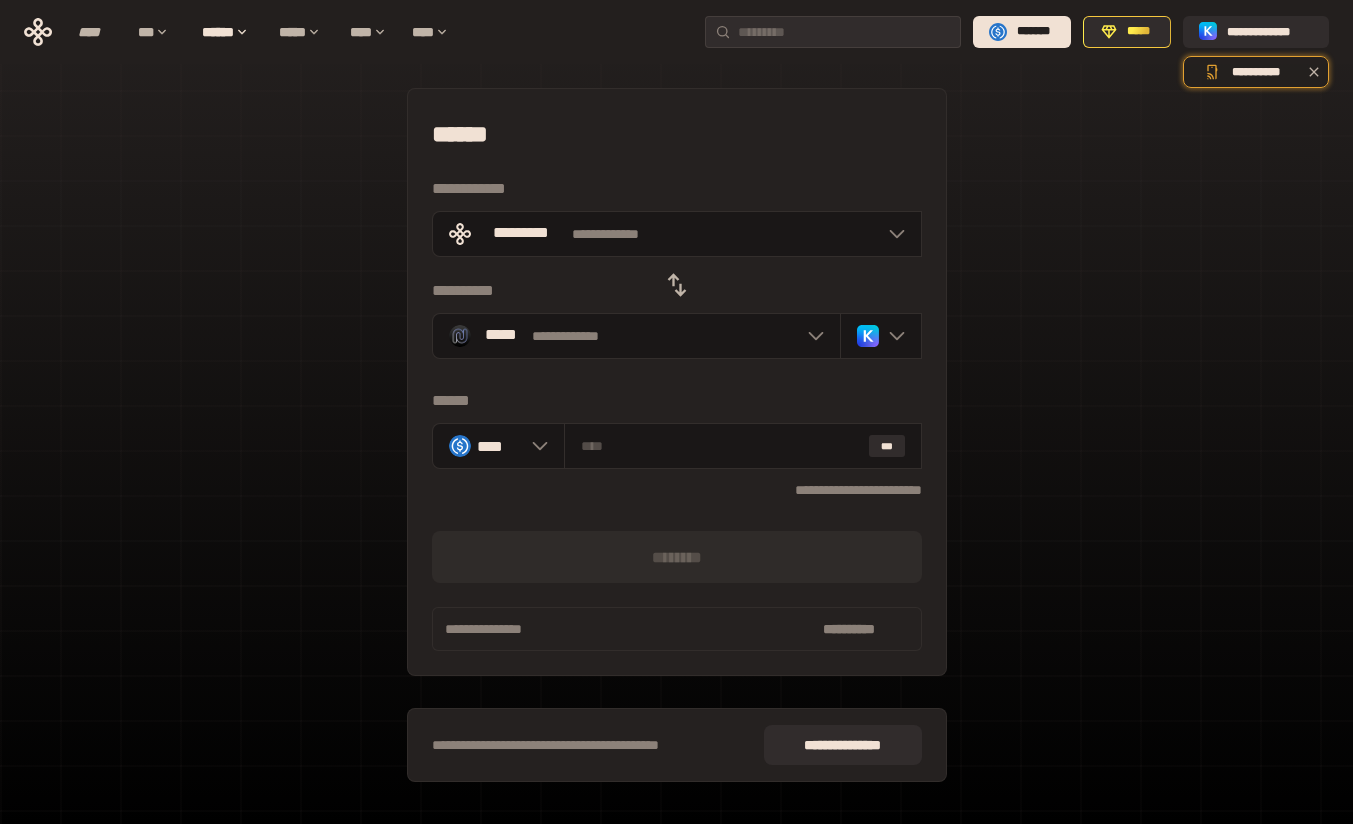 click on "[FIRST] [LAST] [PHONE] [SSN] [CREDIT_CARD] [ADDRESS] [CITY] [STATE] [ZIP_CODE] [COUNTRY] [EMAIL]" at bounding box center (676, 445) 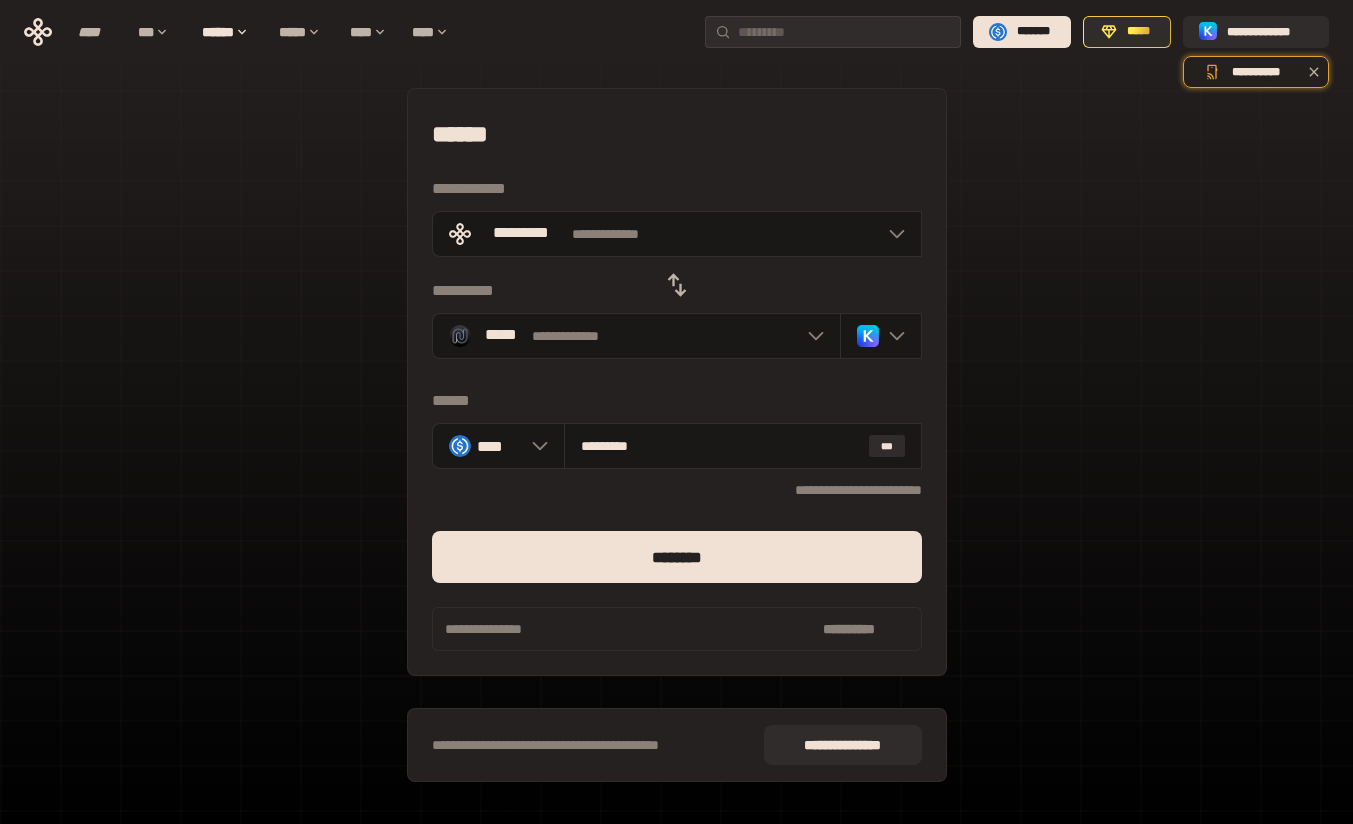 click on "********" at bounding box center [677, 557] 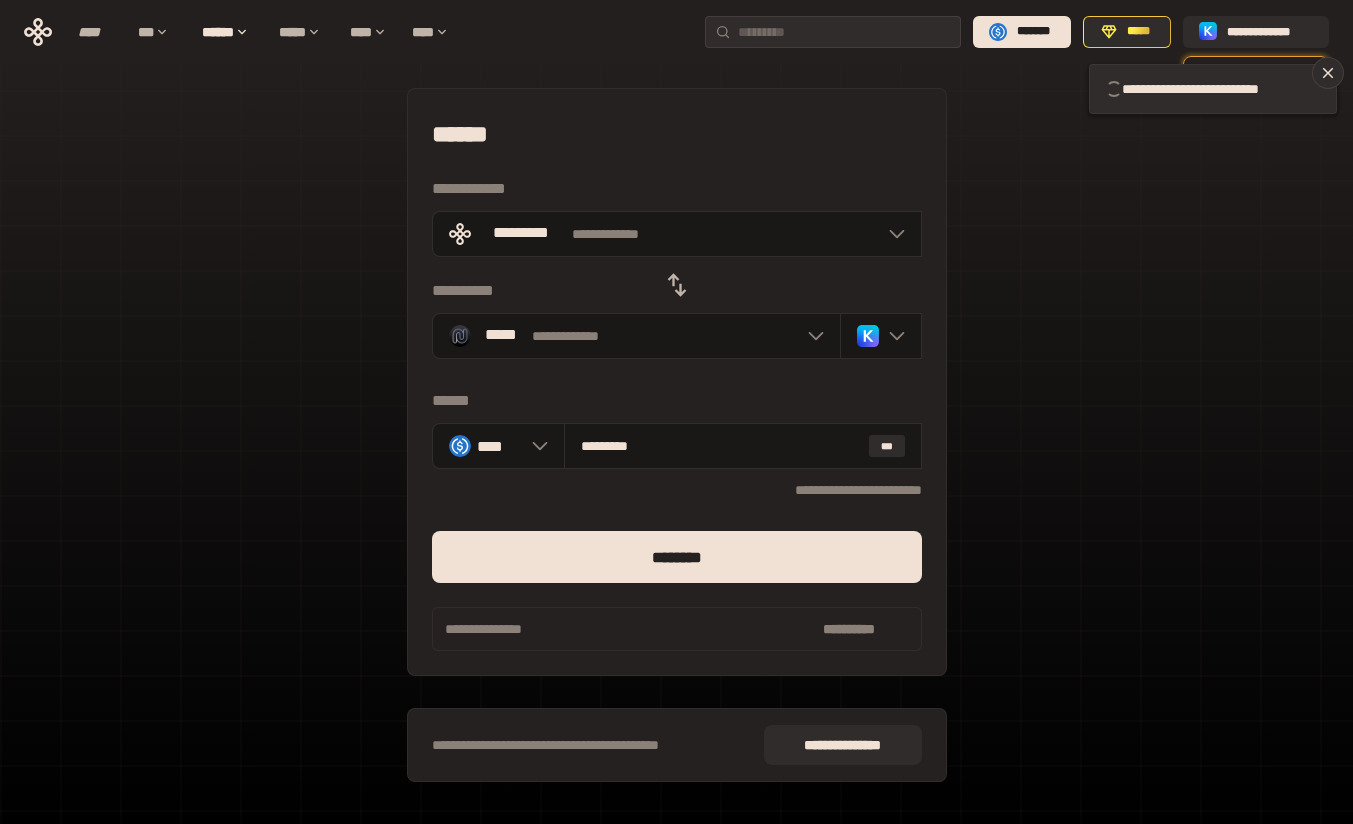 type 